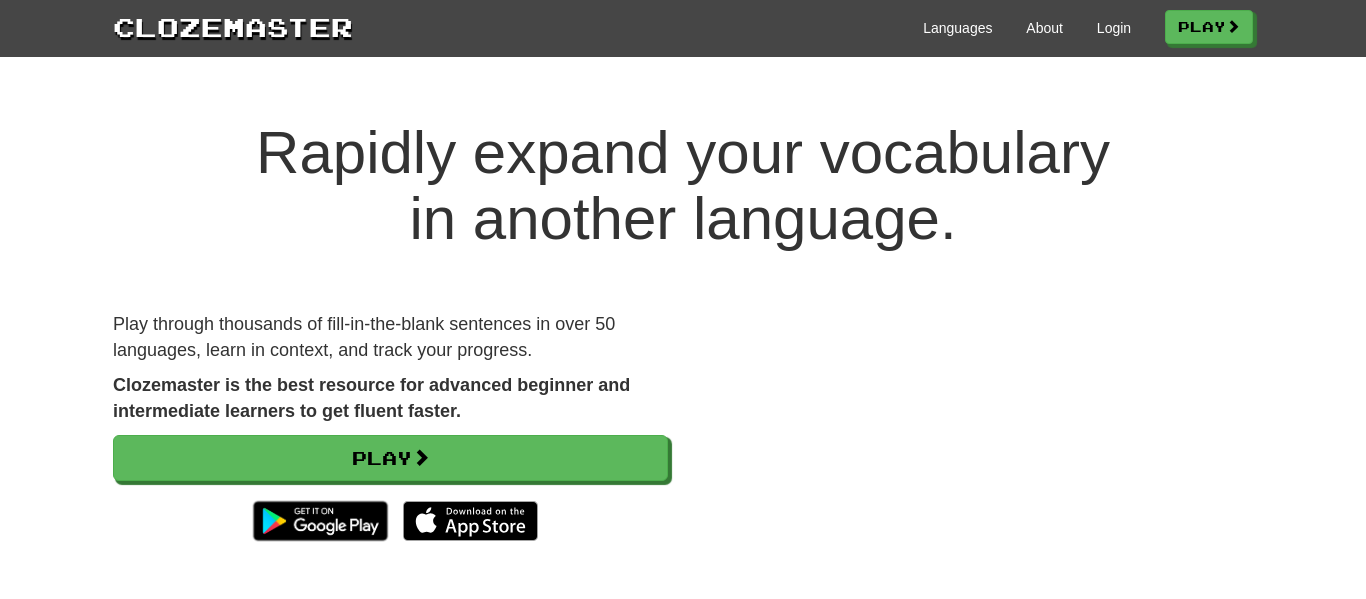 scroll, scrollTop: 0, scrollLeft: 0, axis: both 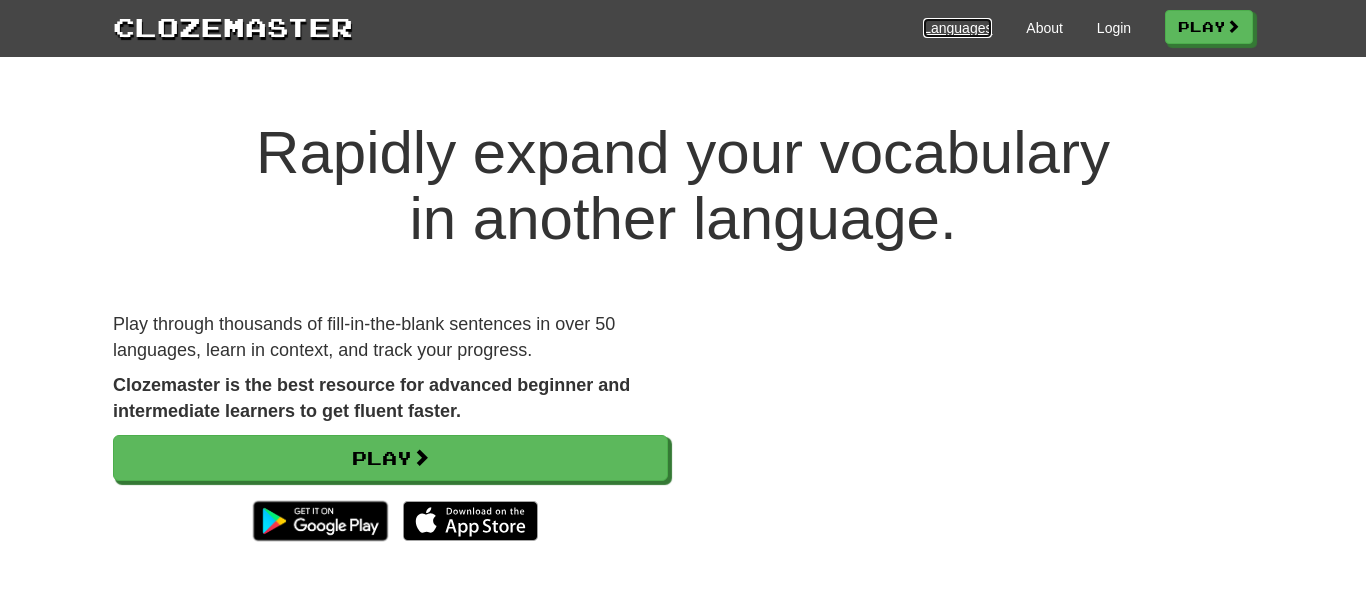 click on "Languages" at bounding box center [957, 28] 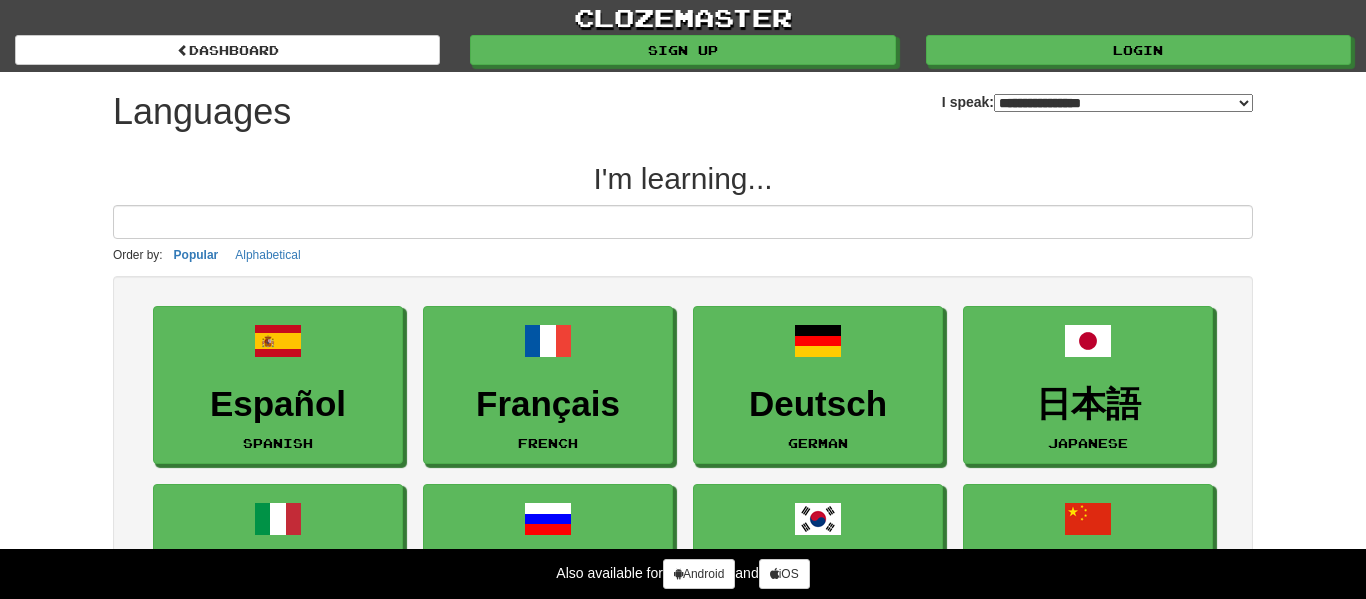 select on "*******" 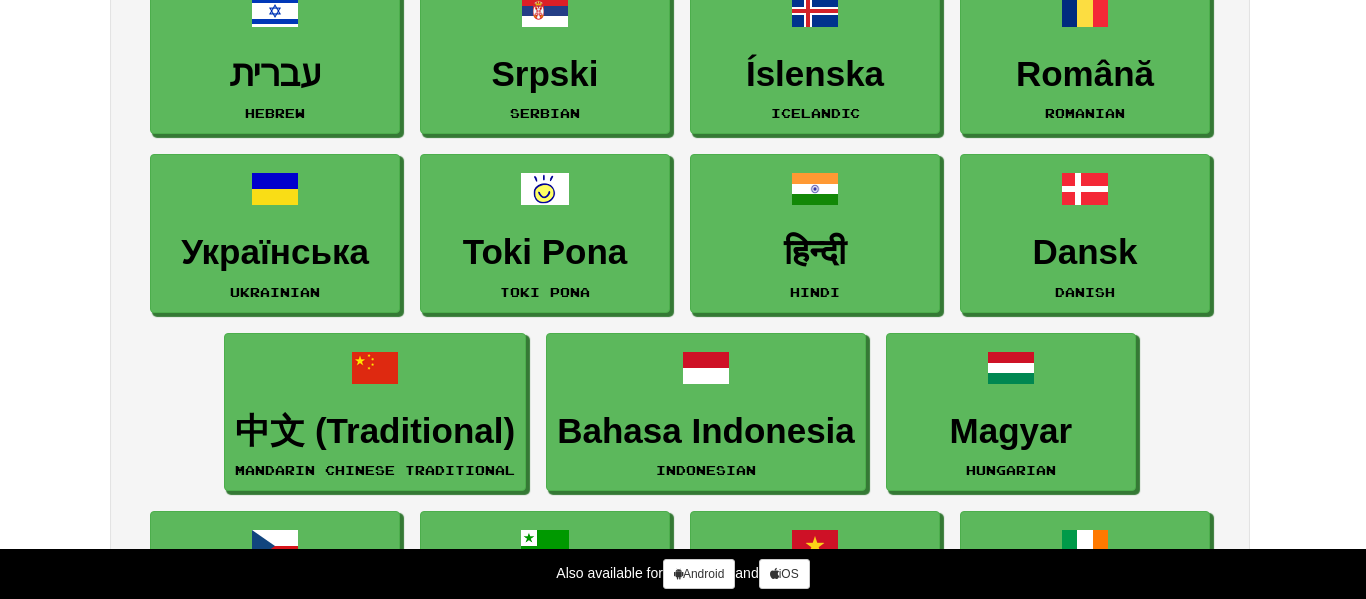 scroll, scrollTop: 1398, scrollLeft: 3, axis: both 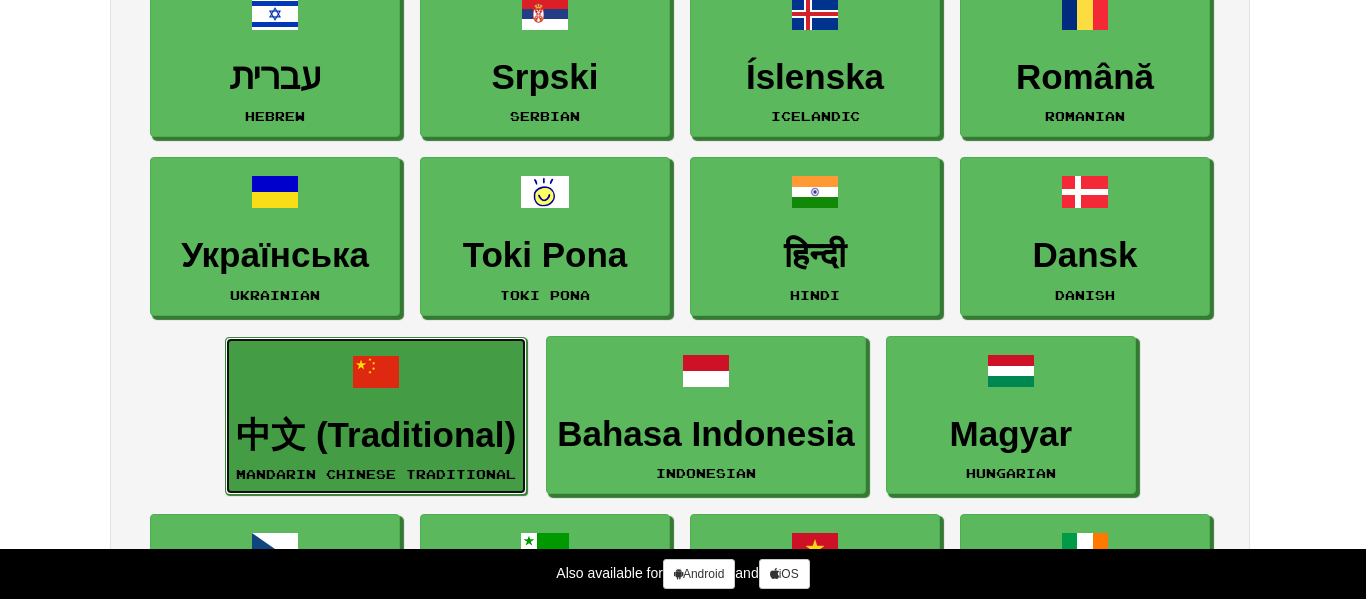 click on "中文 (Traditional) Mandarin Chinese Traditional" at bounding box center [376, 416] 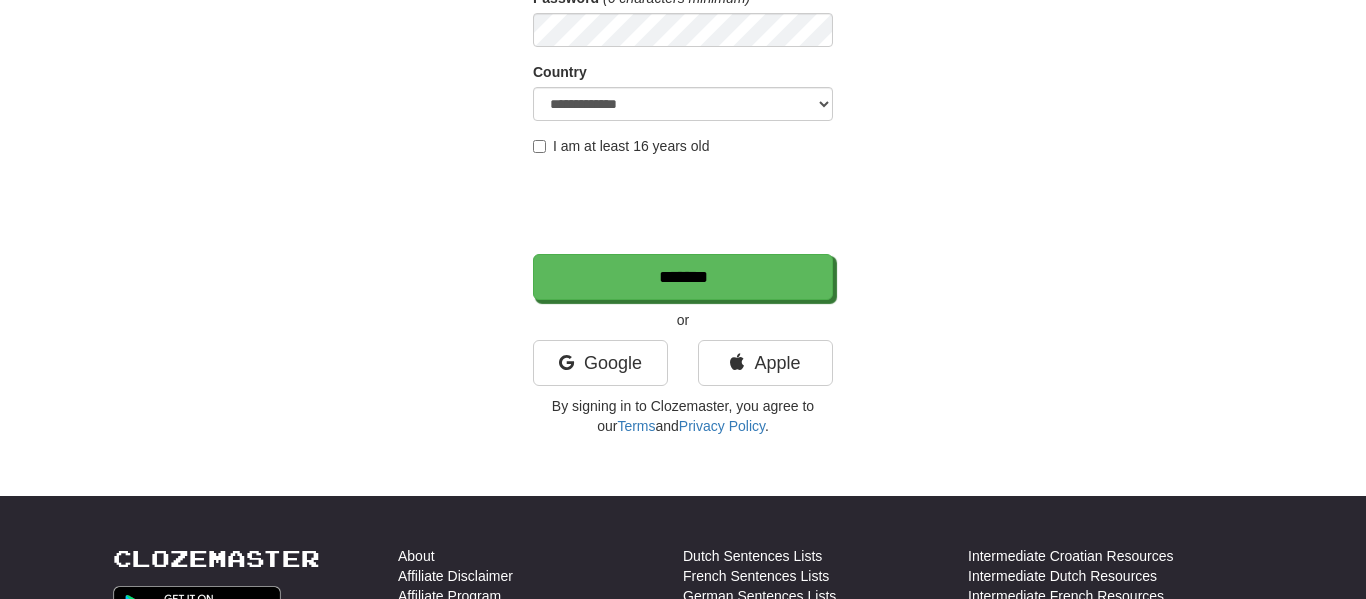 scroll, scrollTop: 320, scrollLeft: 0, axis: vertical 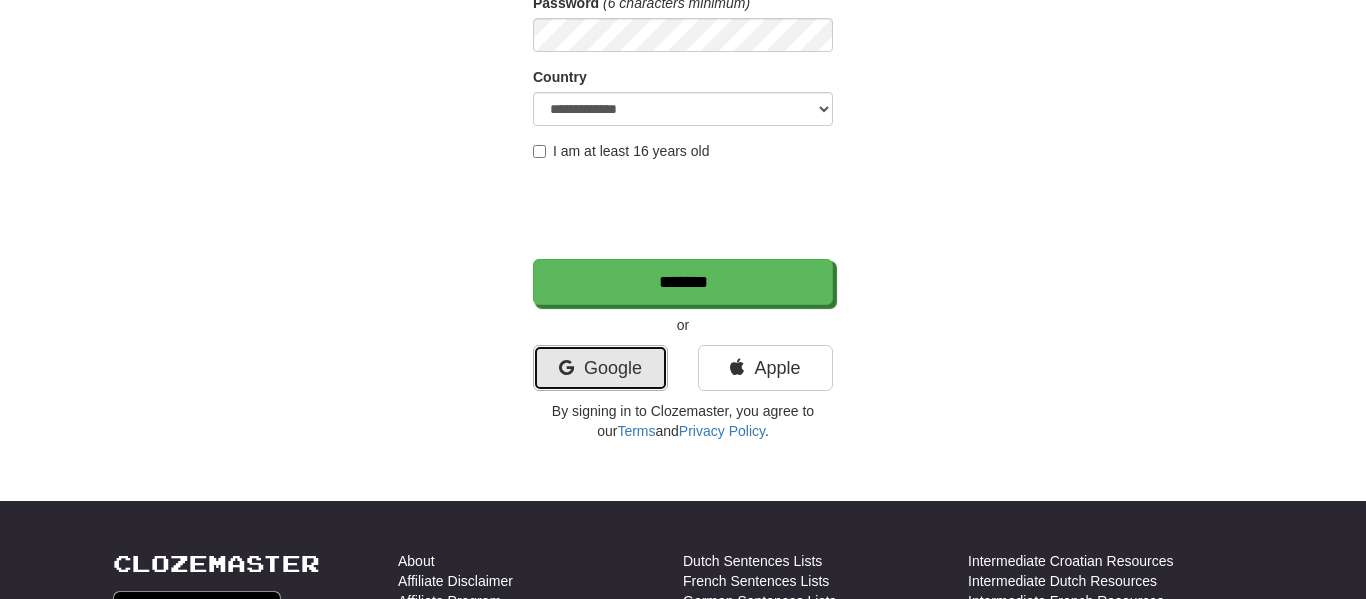 click on "Google" at bounding box center (600, 368) 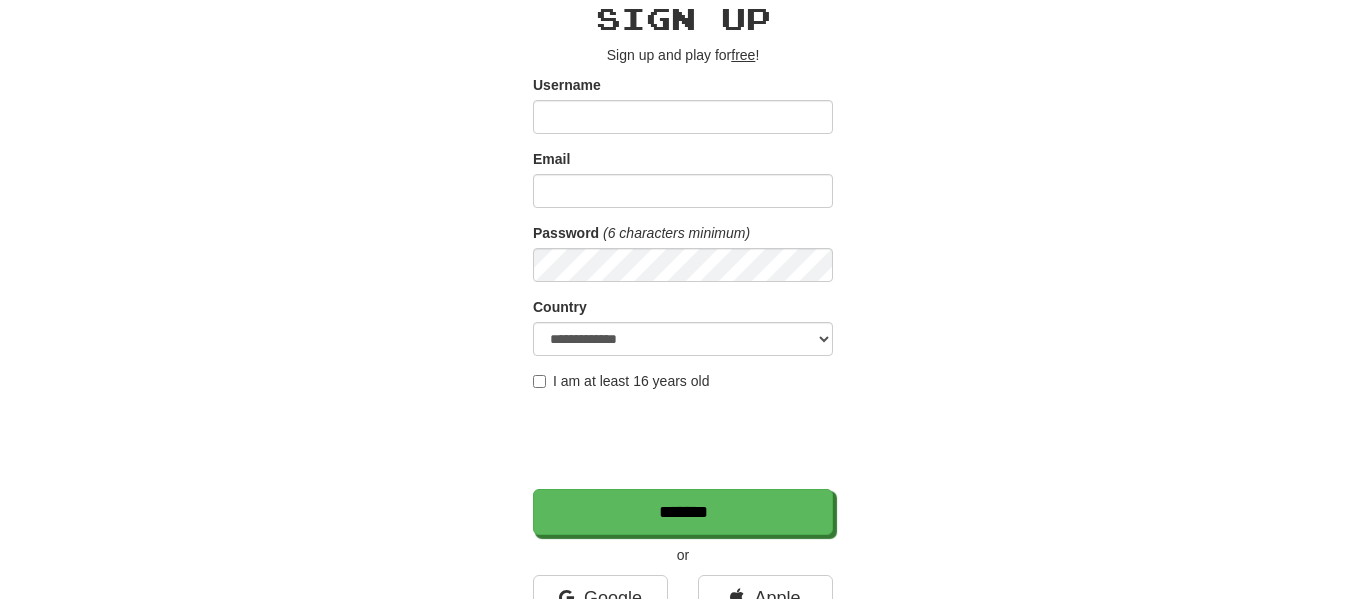scroll, scrollTop: 88, scrollLeft: 0, axis: vertical 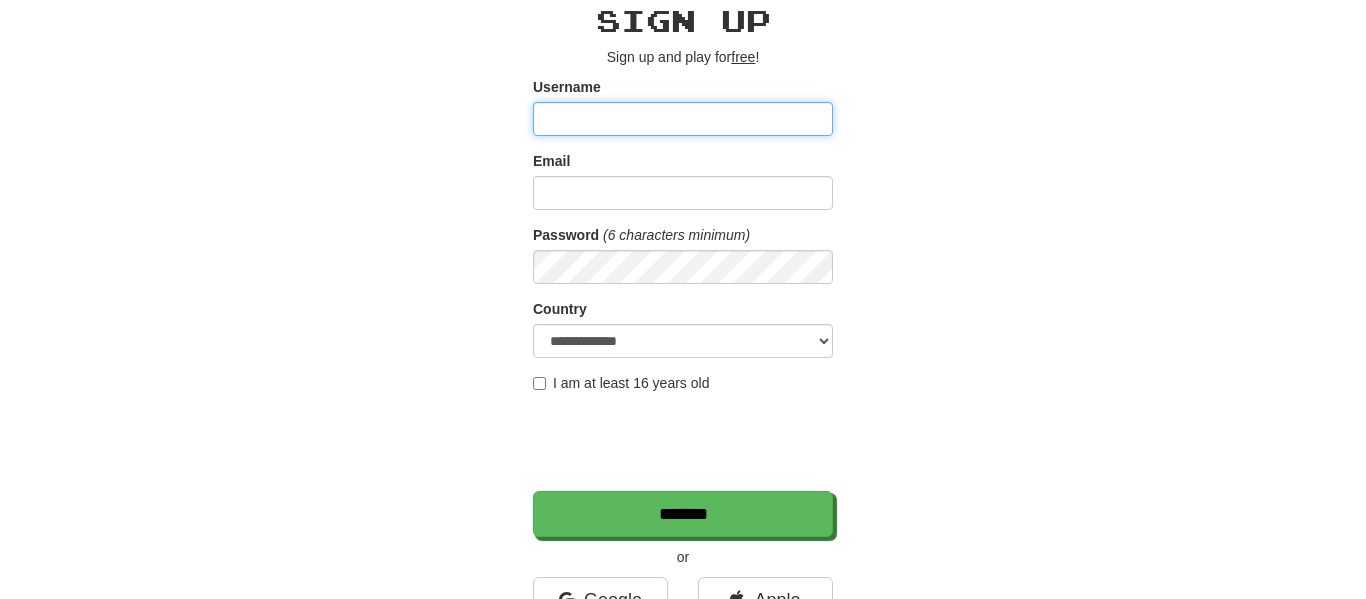 click on "Username" at bounding box center [683, 119] 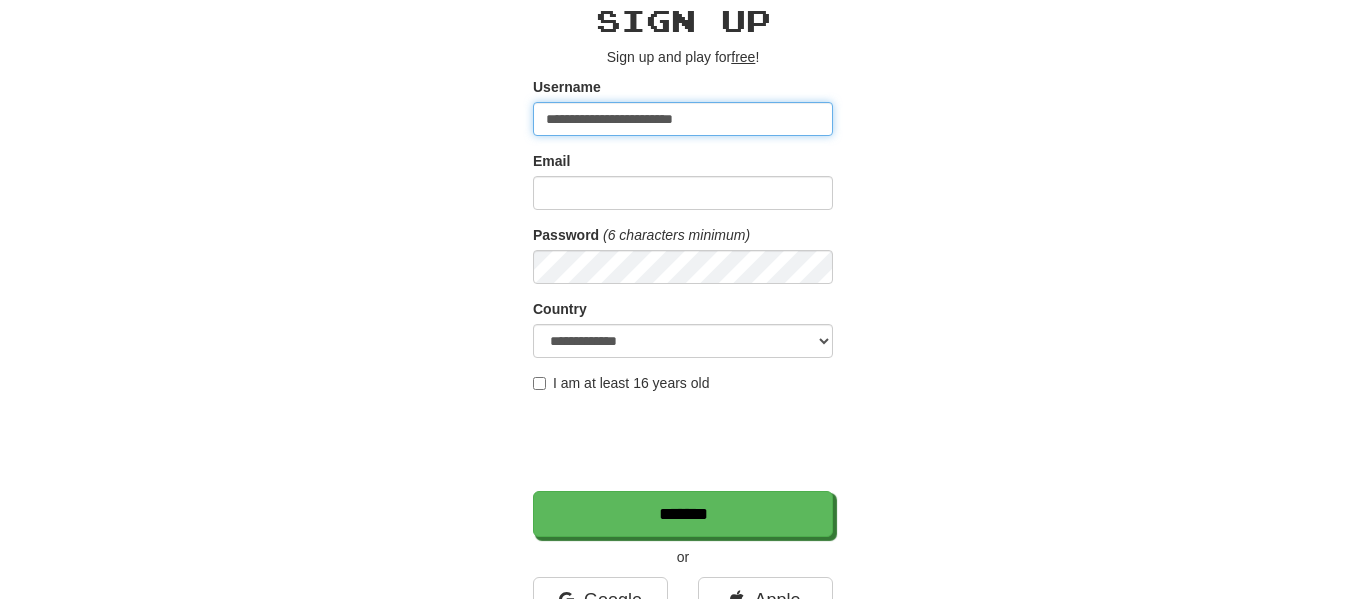 type on "**********" 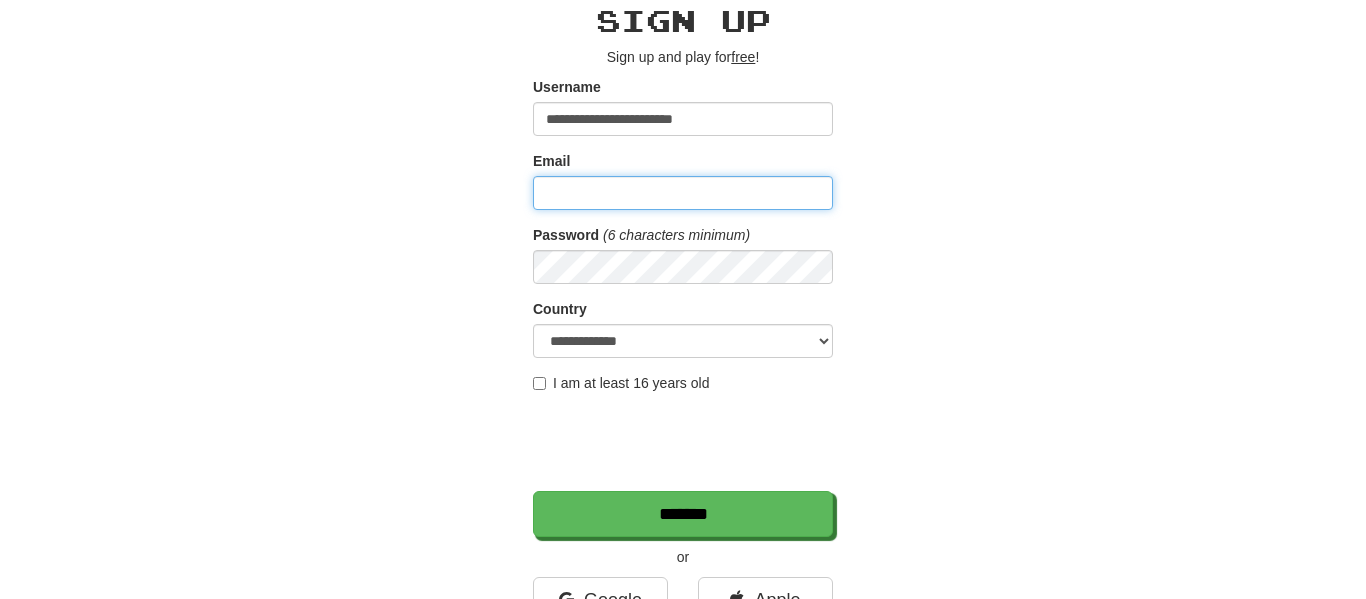 click on "Email" at bounding box center [683, 193] 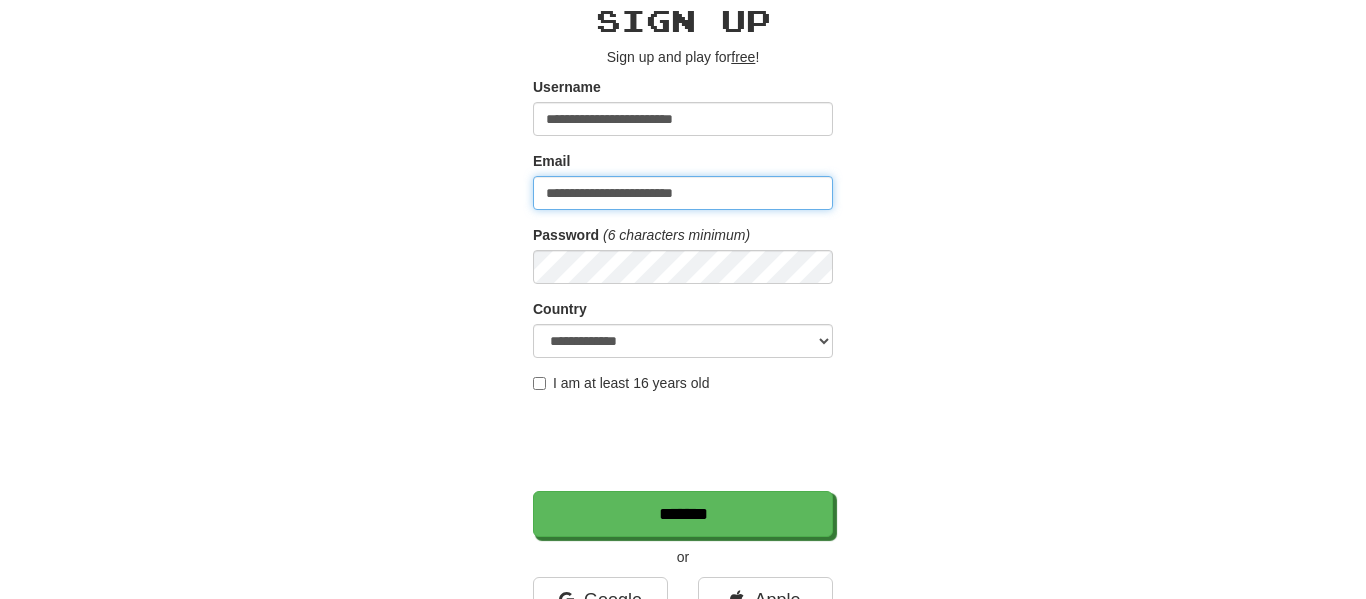 type on "**********" 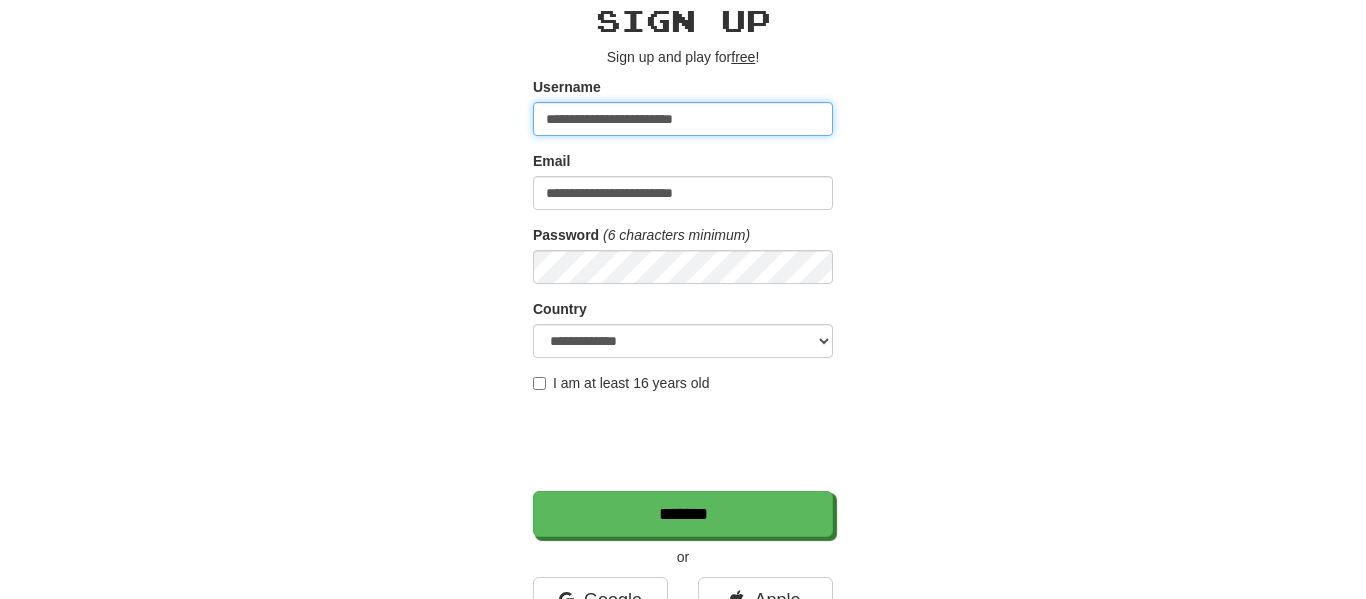 click on "**********" at bounding box center [683, 119] 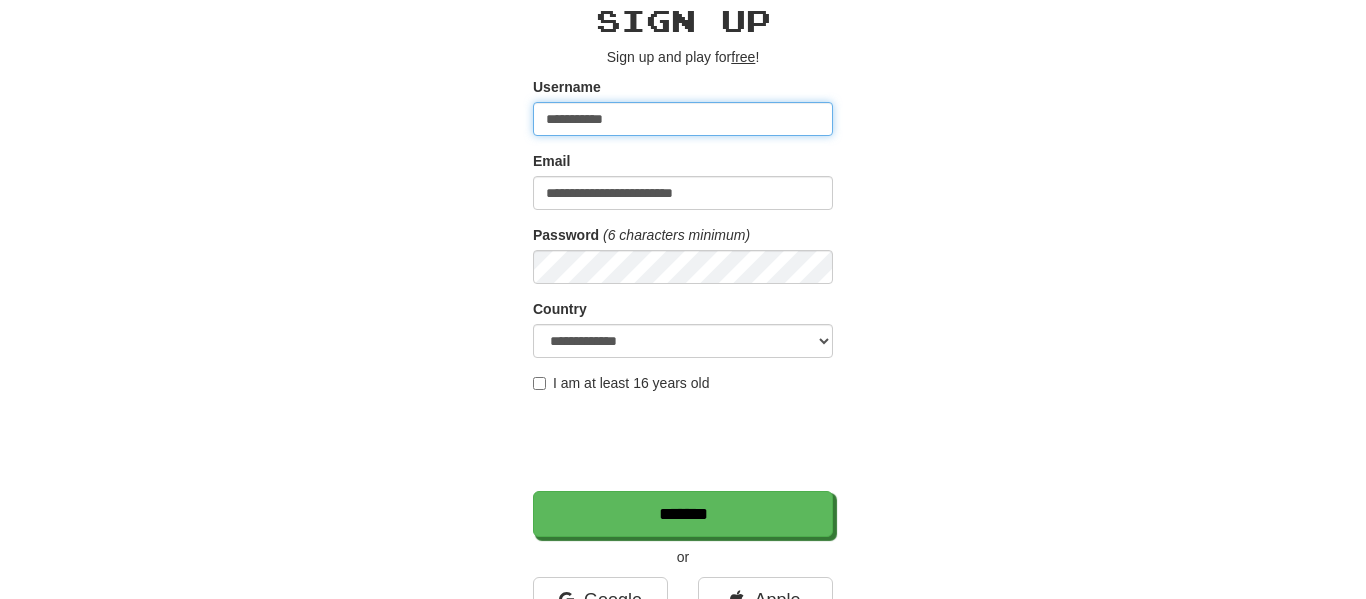 type on "**********" 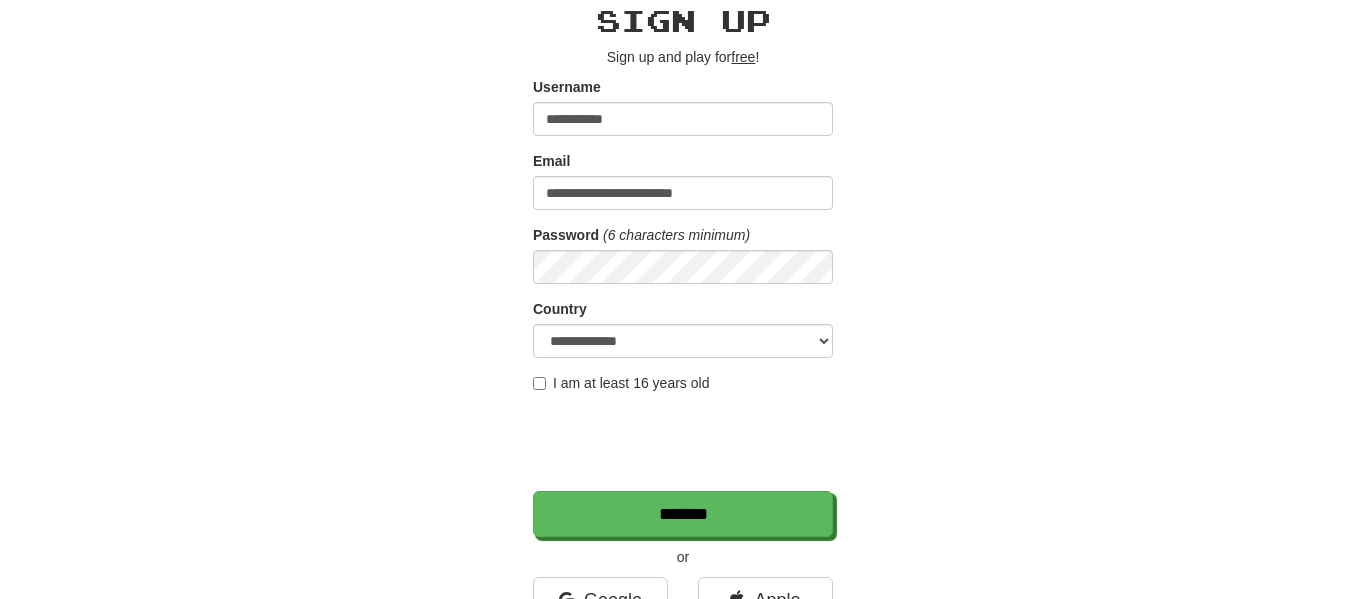 click on "I am at least 16 years old" at bounding box center (621, 383) 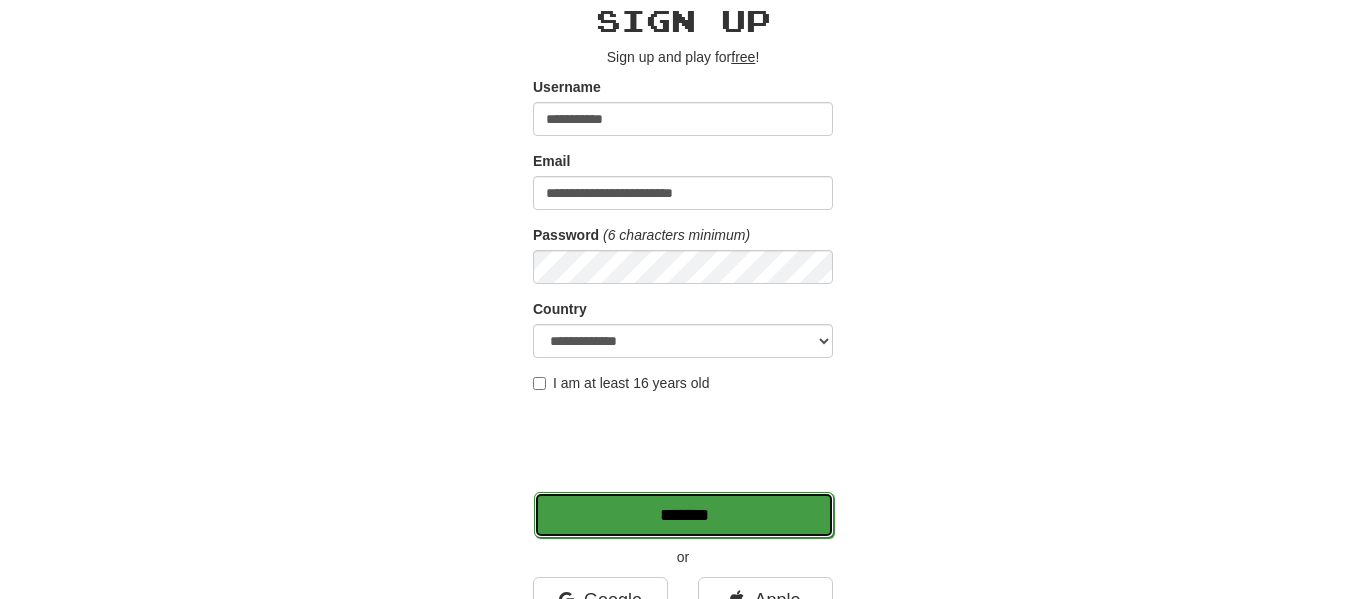 click on "*******" at bounding box center [684, 515] 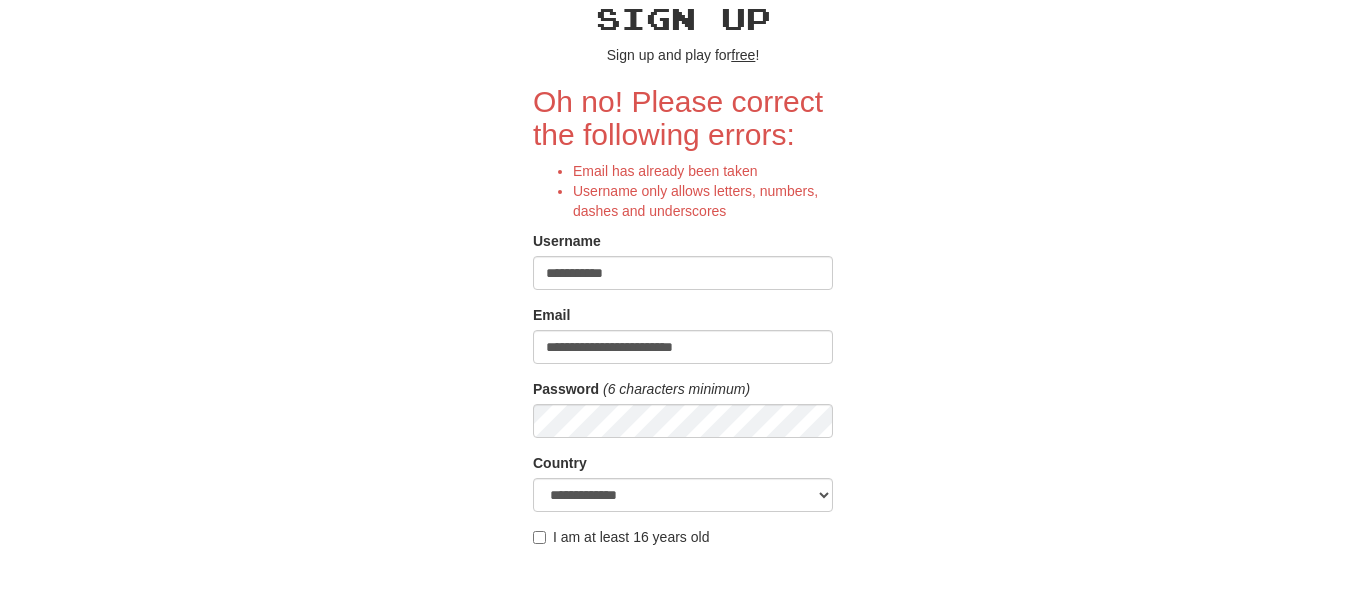 scroll, scrollTop: 0, scrollLeft: 0, axis: both 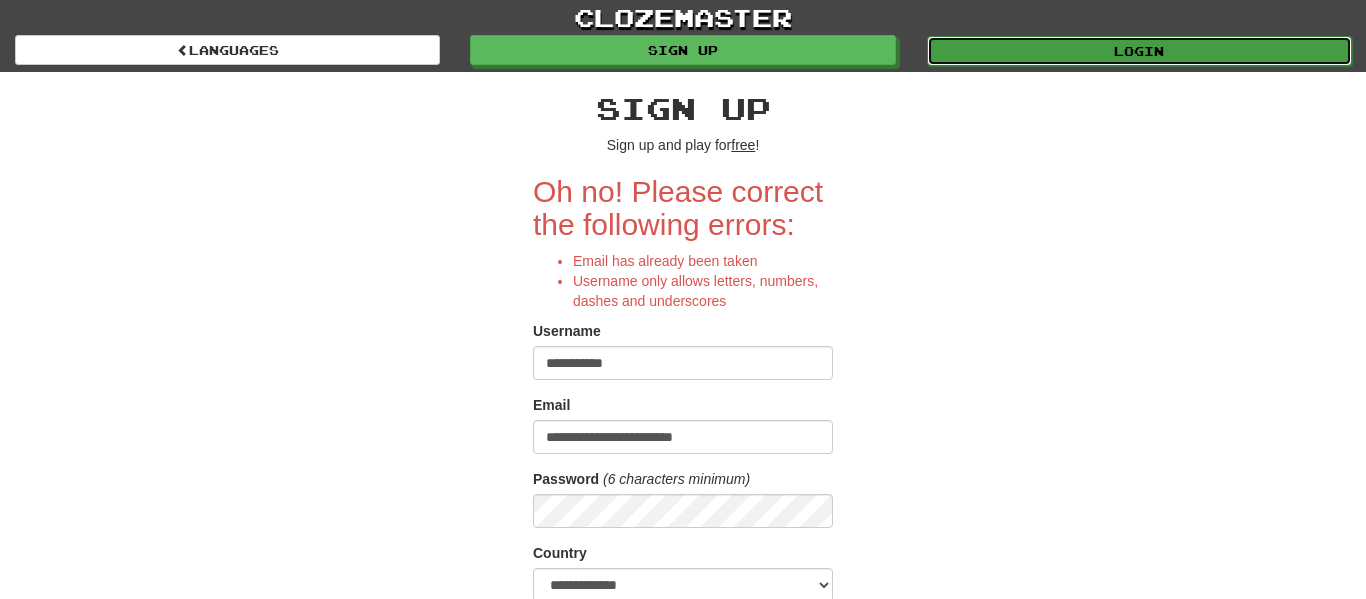 click on "Login" at bounding box center (1139, 51) 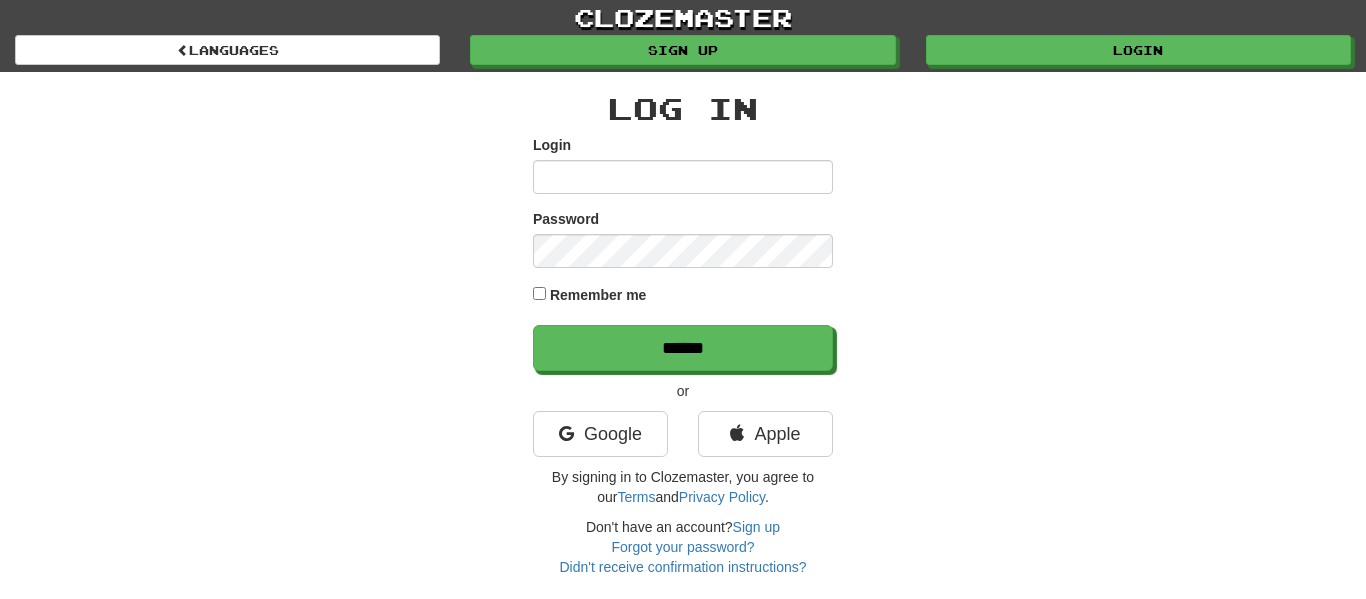 scroll, scrollTop: 0, scrollLeft: 0, axis: both 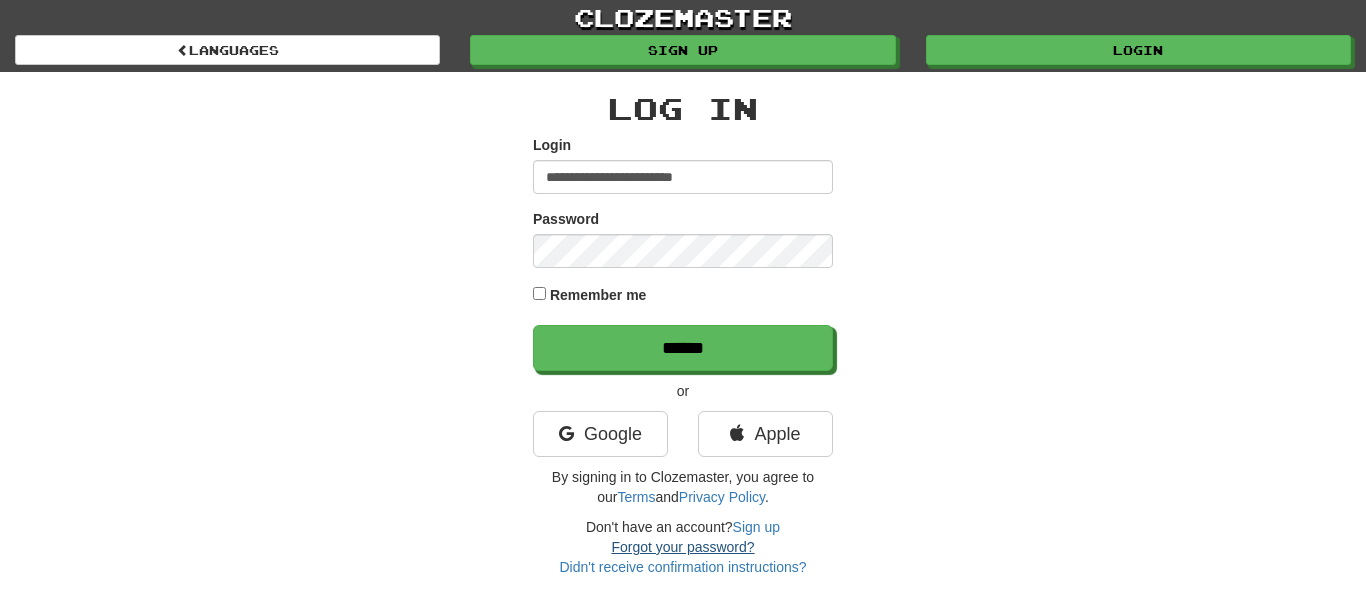 type on "**********" 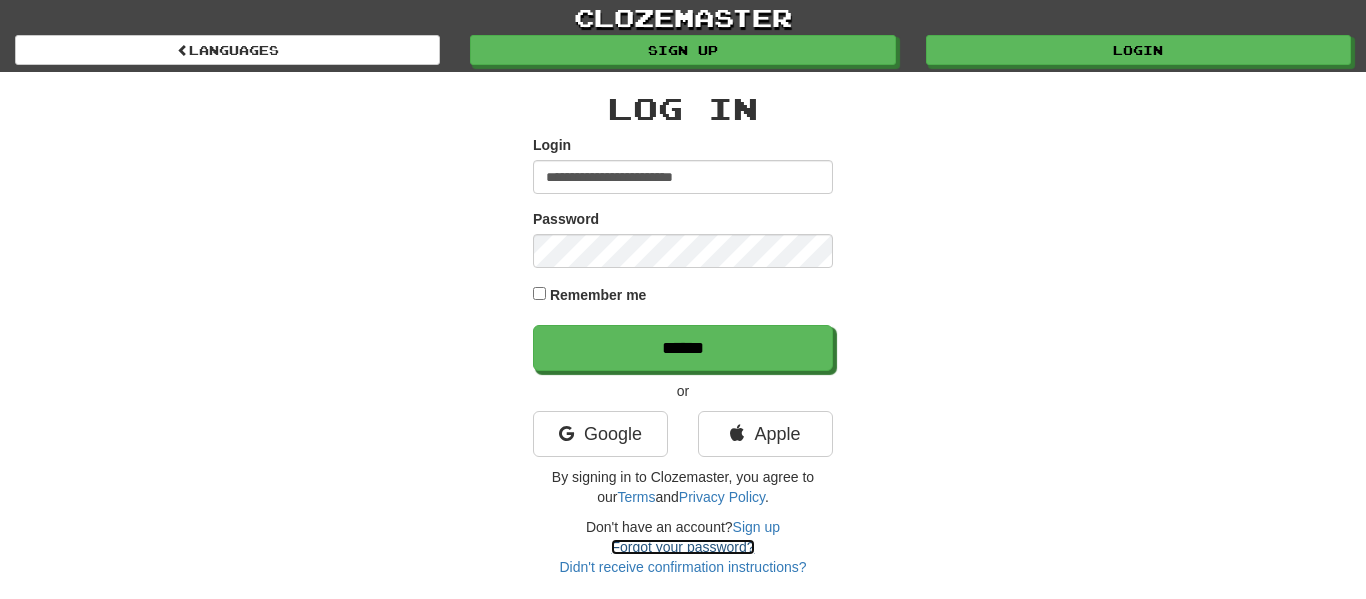 click on "Forgot your password?" at bounding box center [682, 547] 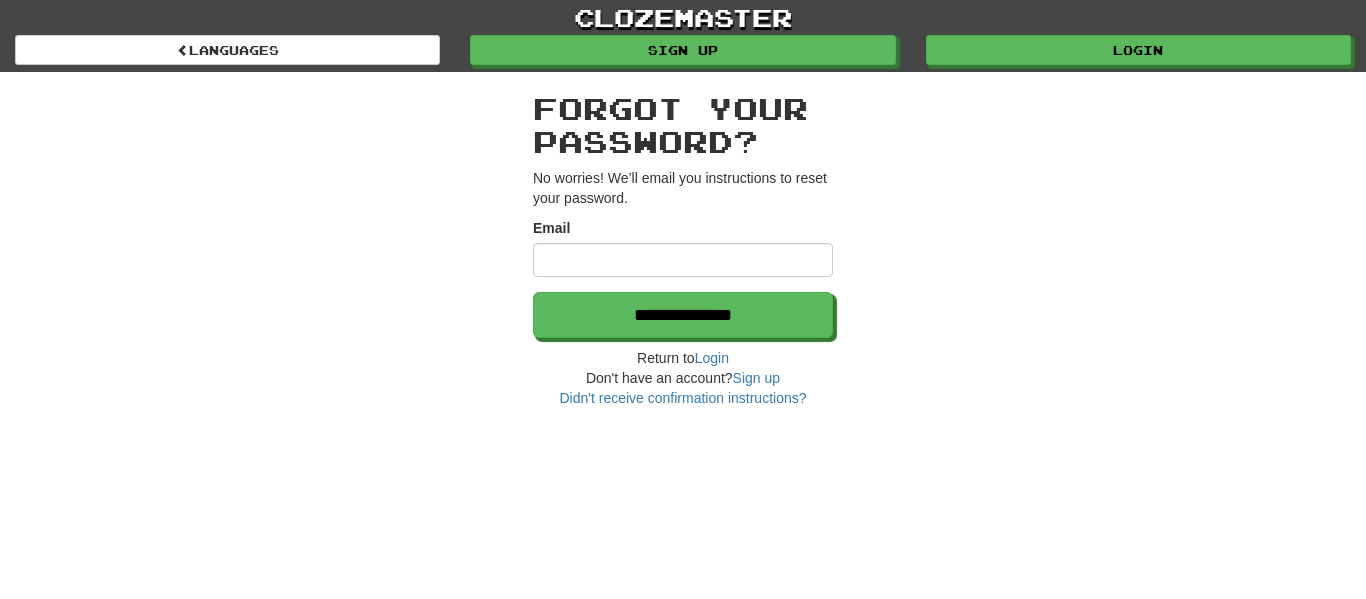 scroll, scrollTop: 0, scrollLeft: 0, axis: both 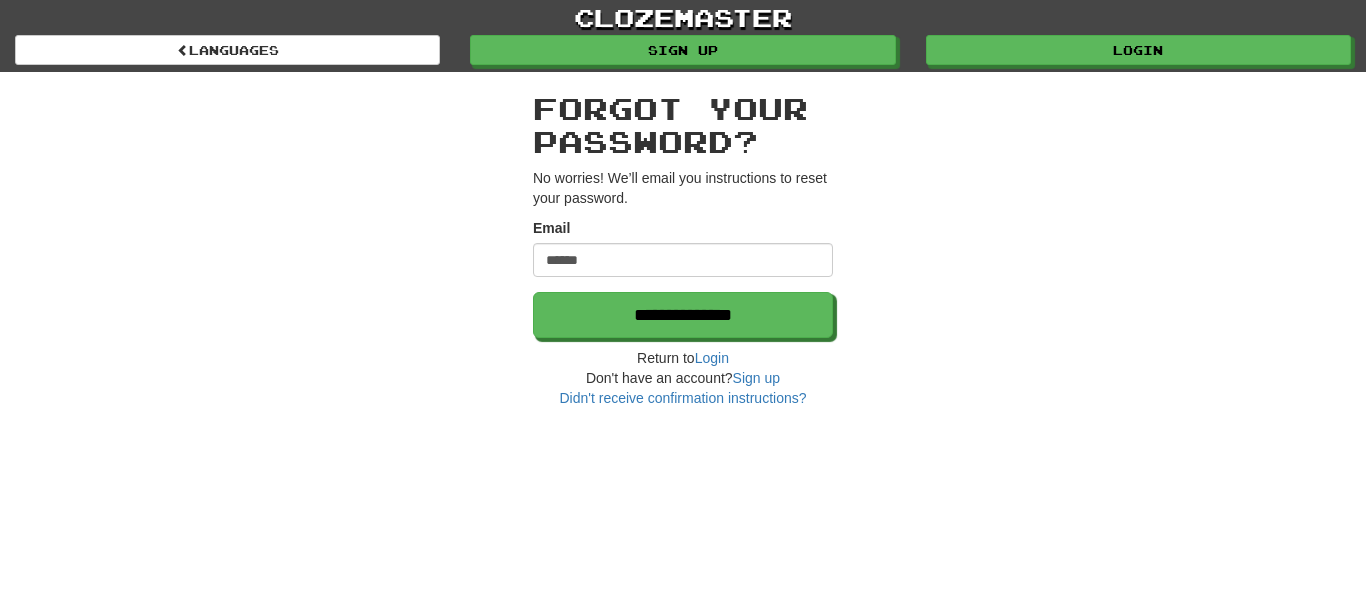 type on "**********" 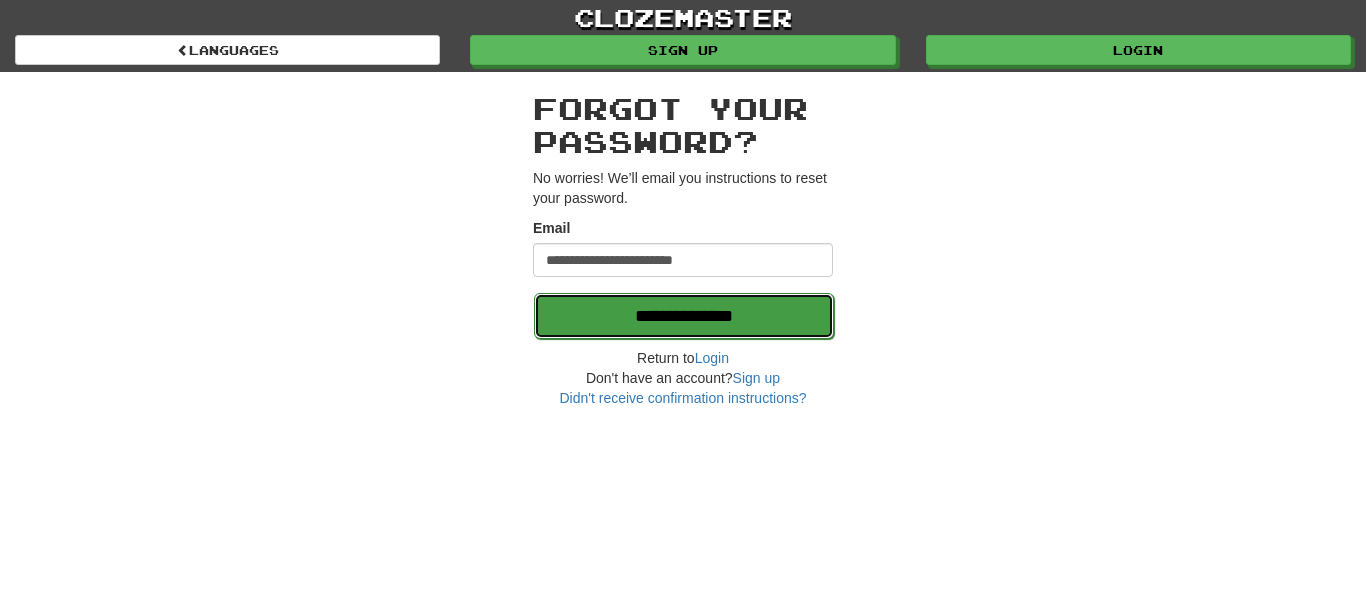 click on "**********" at bounding box center (684, 316) 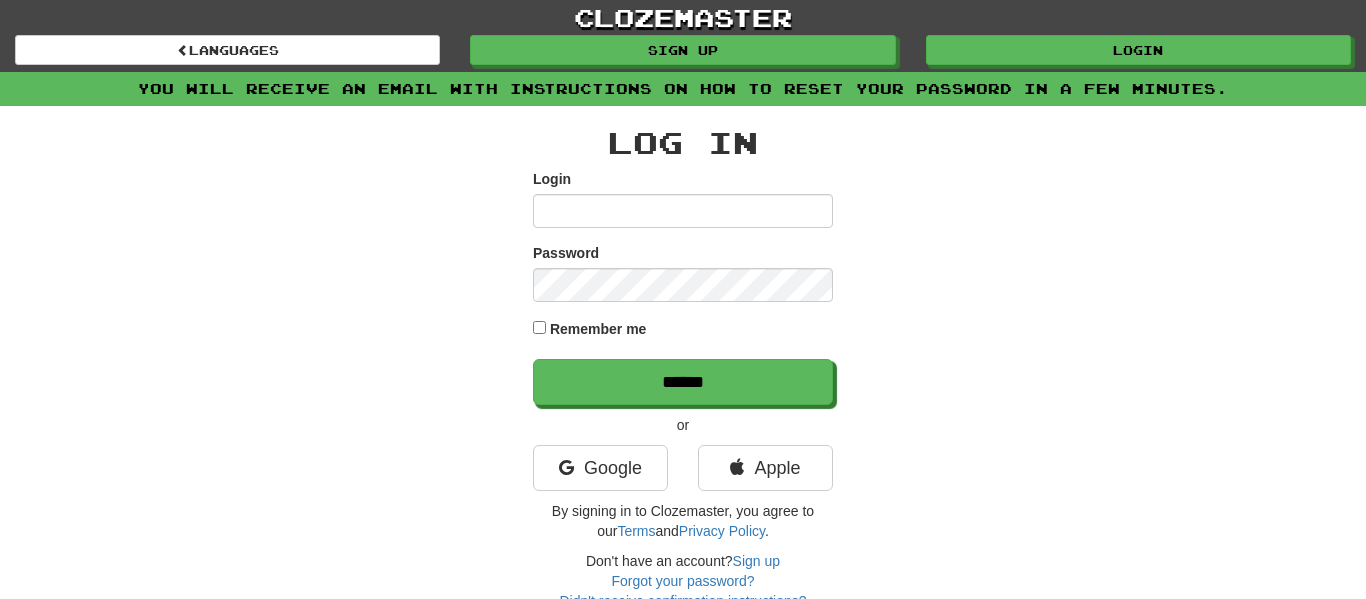 scroll, scrollTop: 0, scrollLeft: 0, axis: both 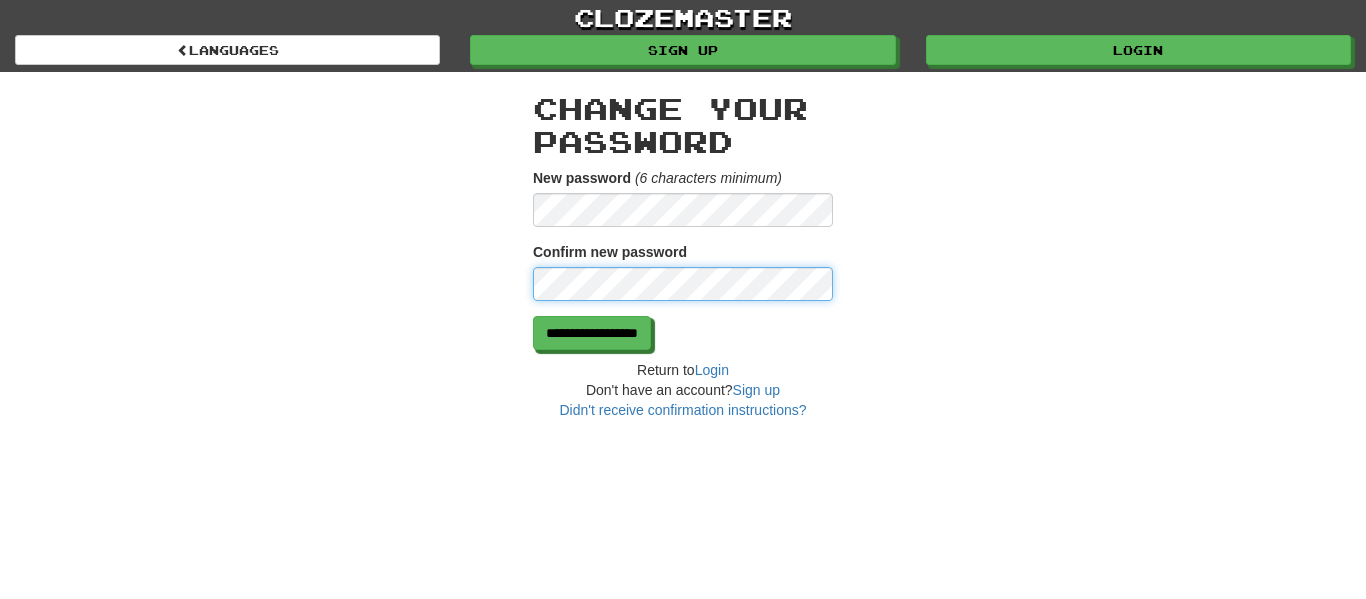 click on "**********" at bounding box center (592, 333) 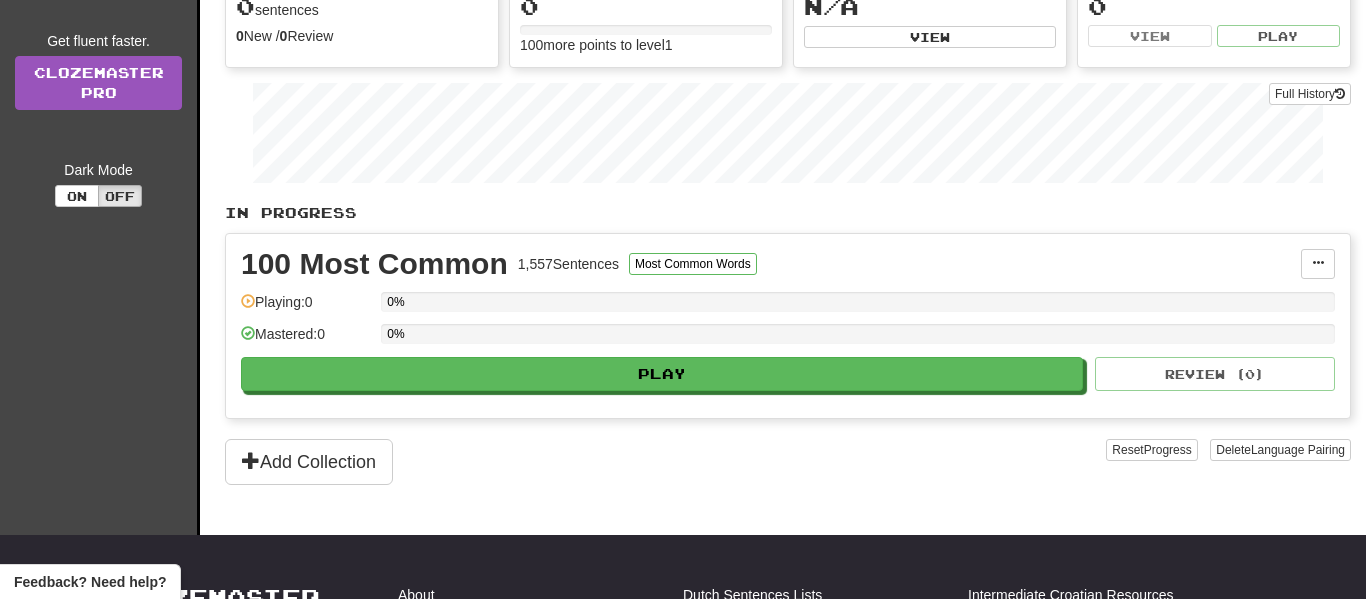 scroll, scrollTop: 0, scrollLeft: 0, axis: both 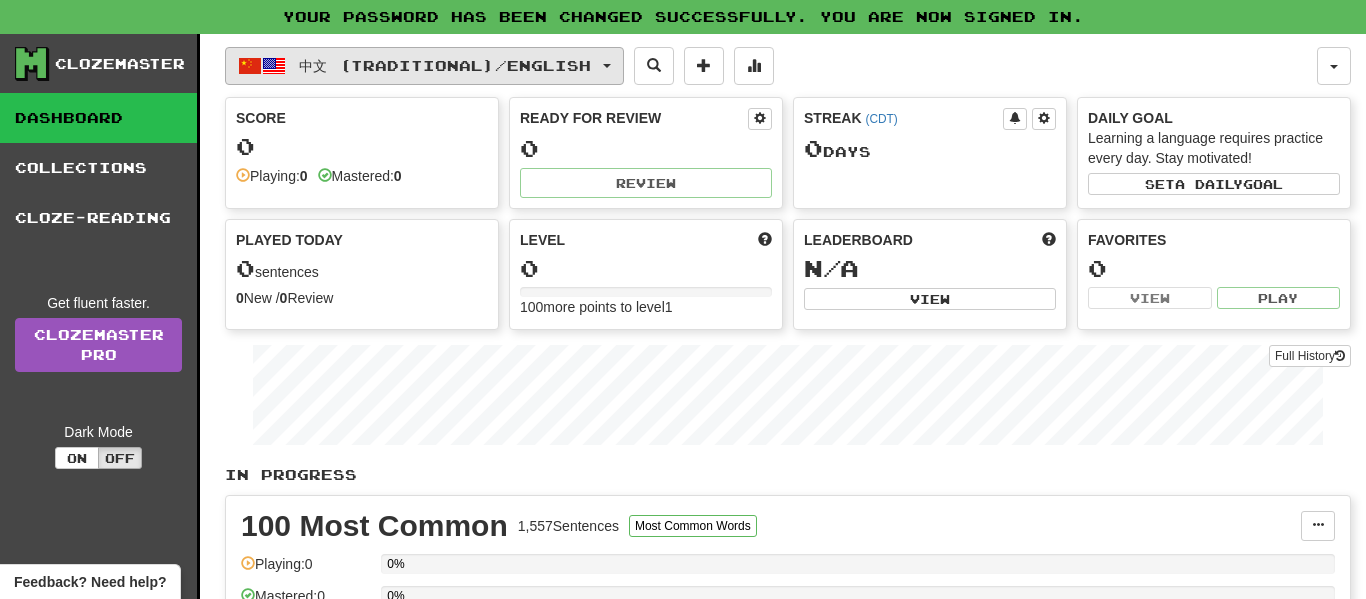 click on "中文 (Traditional)  /  English" at bounding box center (424, 66) 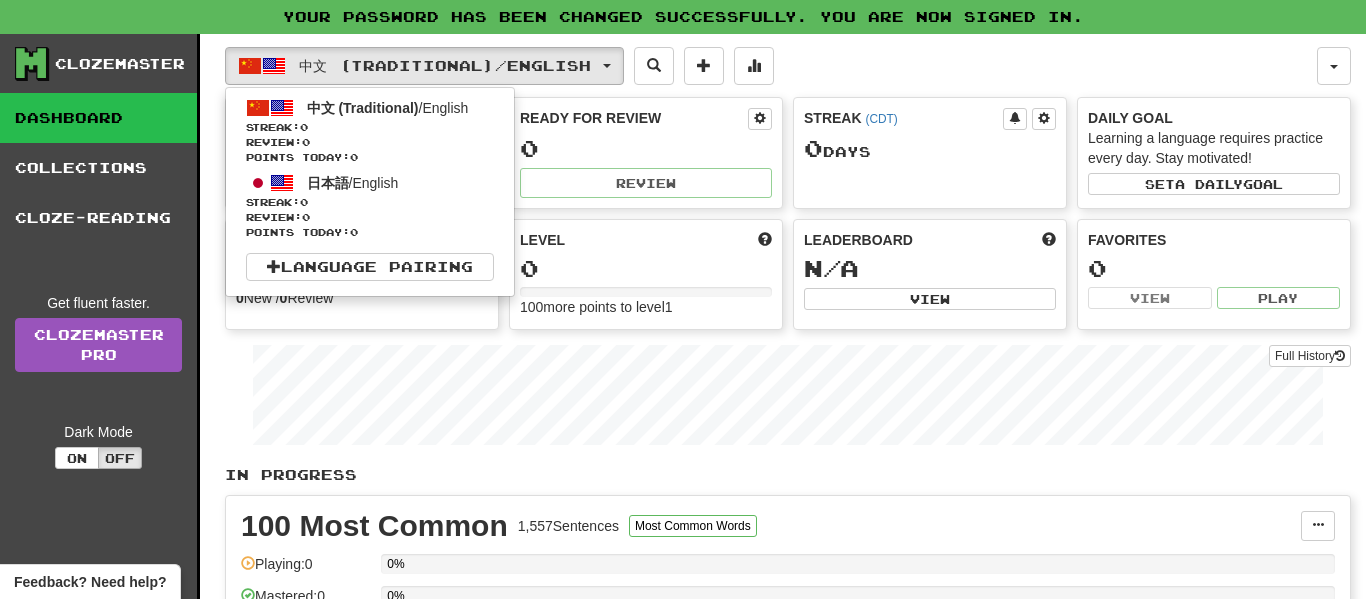 click on "中文 (Traditional)  /  English 中文 (Traditional)  /  English Streak:  0   Review:  0 Points today:  0 日本語  /  English Streak:  0   Review:  0 Points today:  0  Language Pairing" at bounding box center [771, 66] 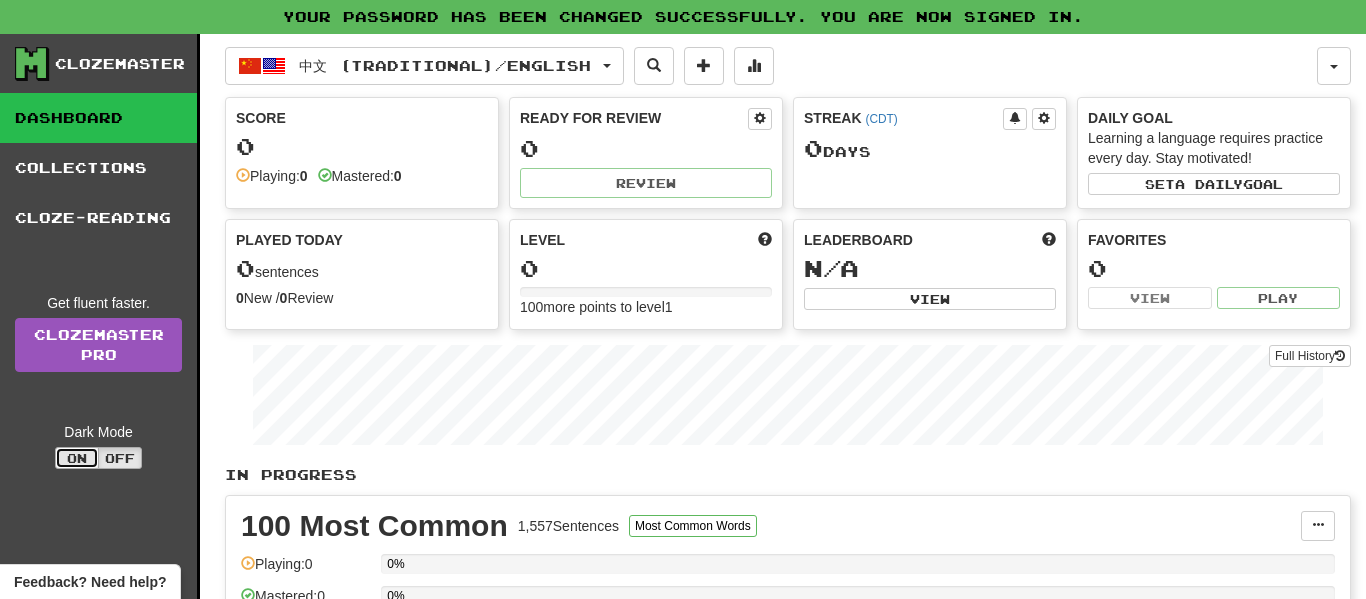 click on "On" at bounding box center (77, 458) 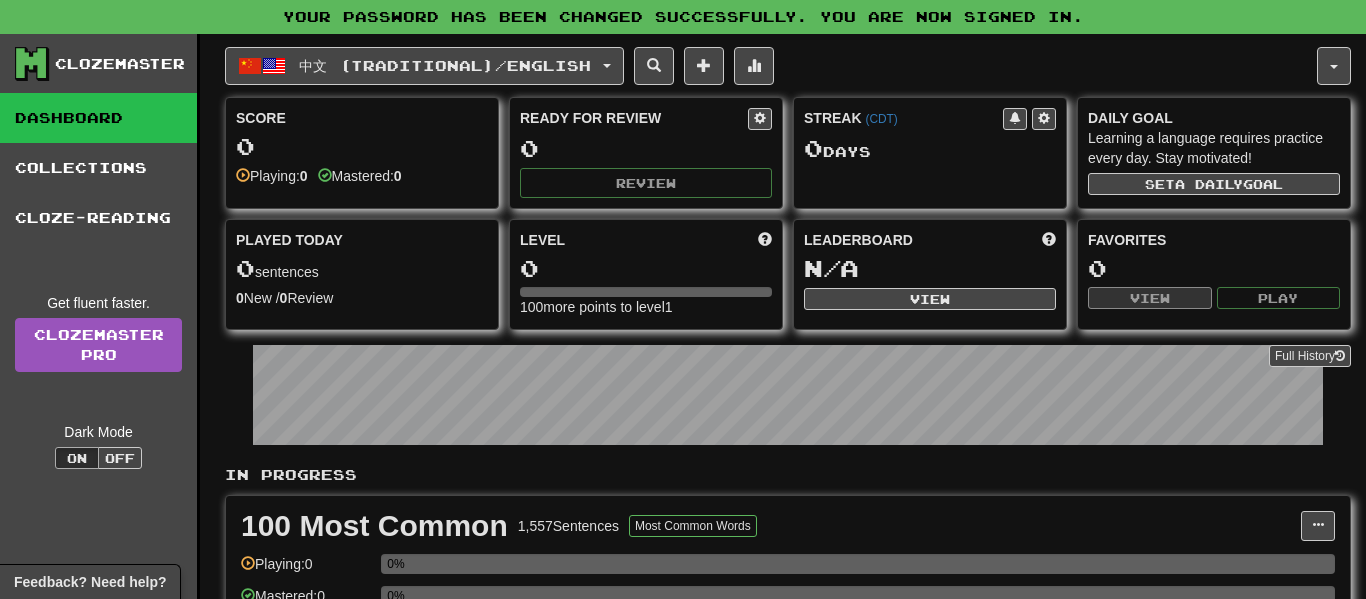 click on "Clozemaster" at bounding box center (120, 64) 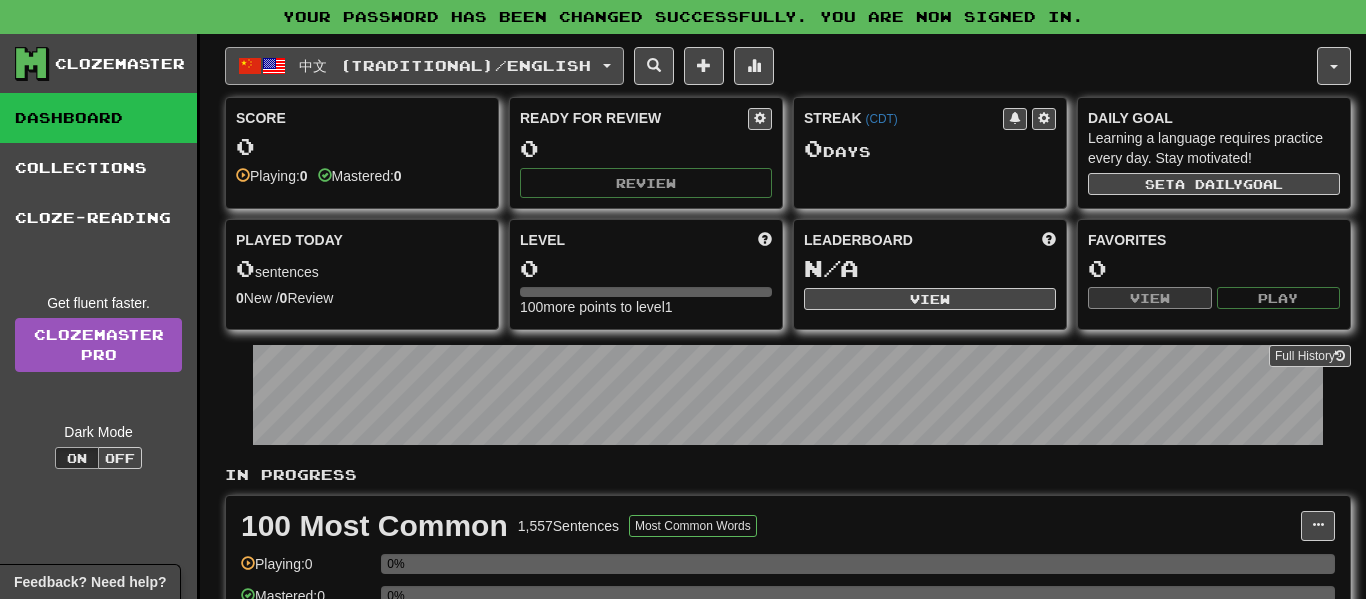 click on "中文 (Traditional)  /  English" at bounding box center (445, 65) 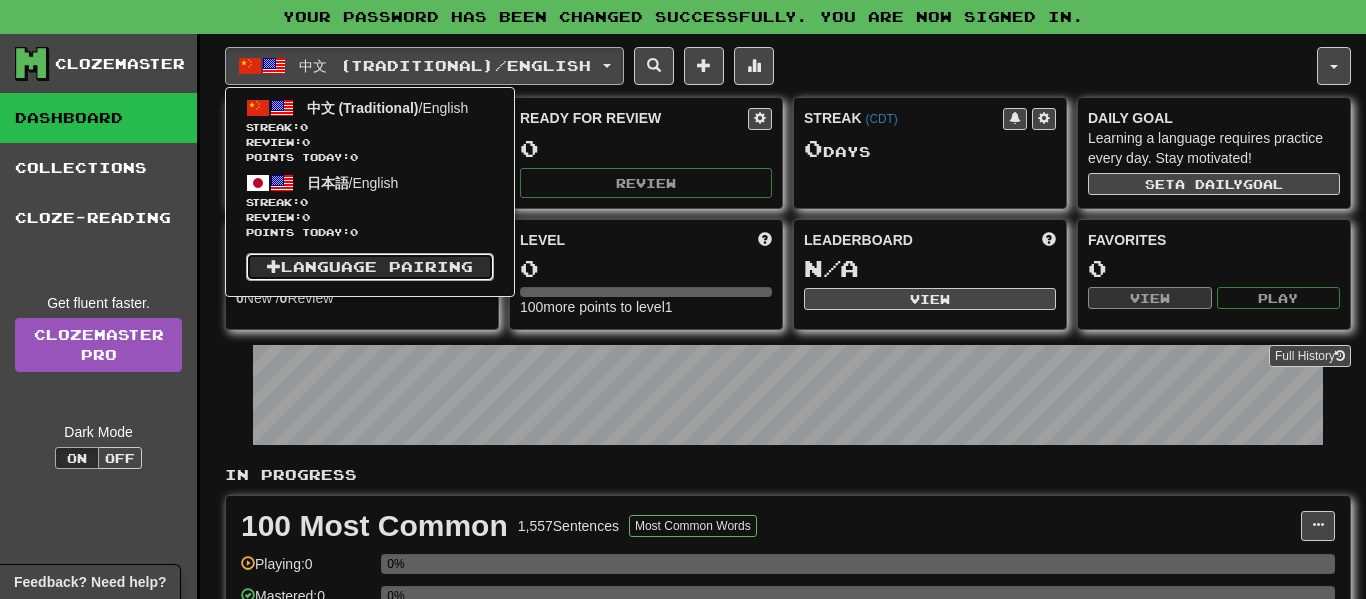 click on "Language Pairing" at bounding box center (370, 267) 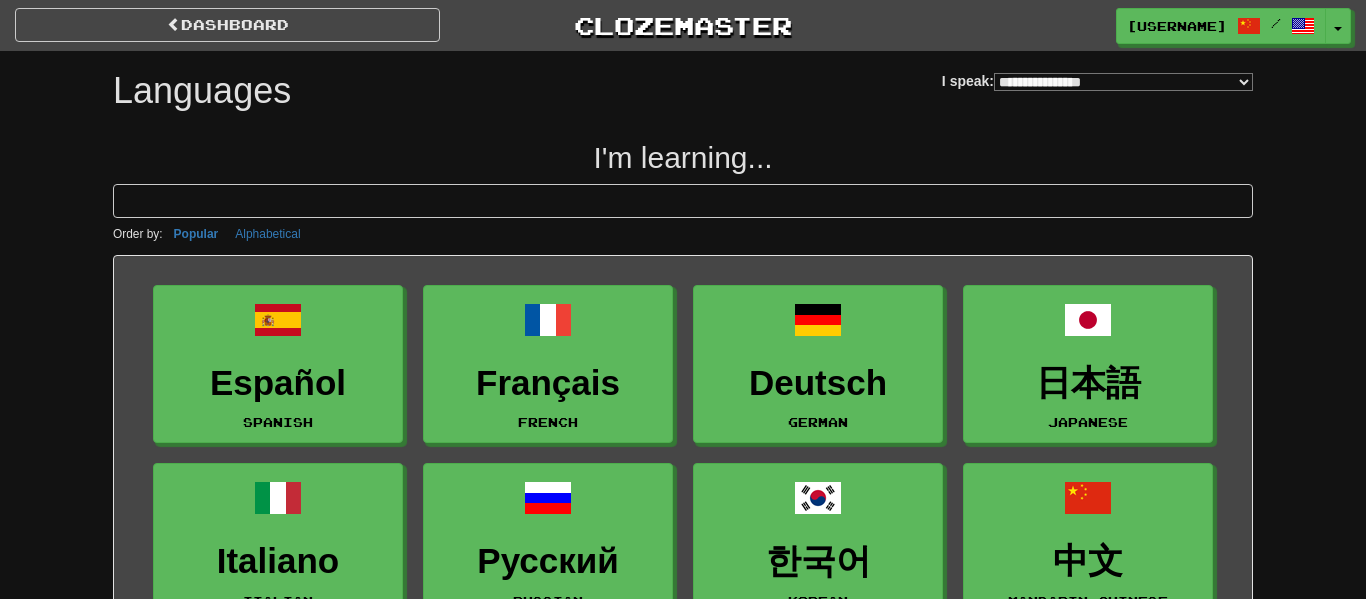 select on "*******" 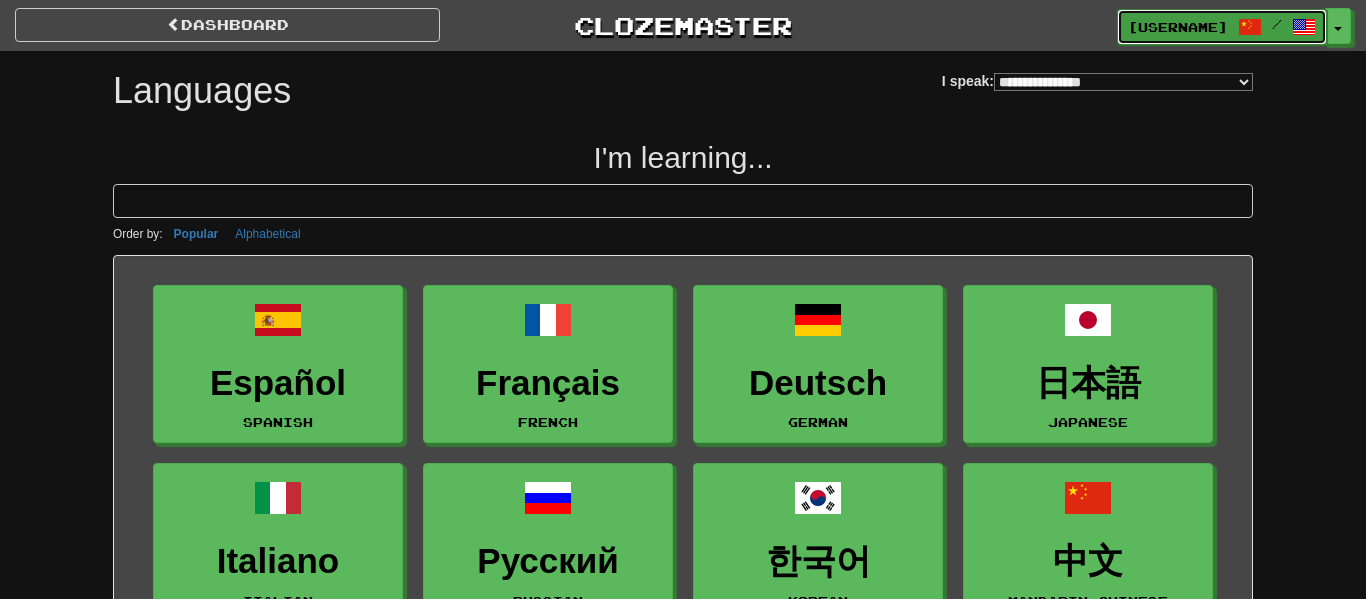 click at bounding box center (1304, 27) 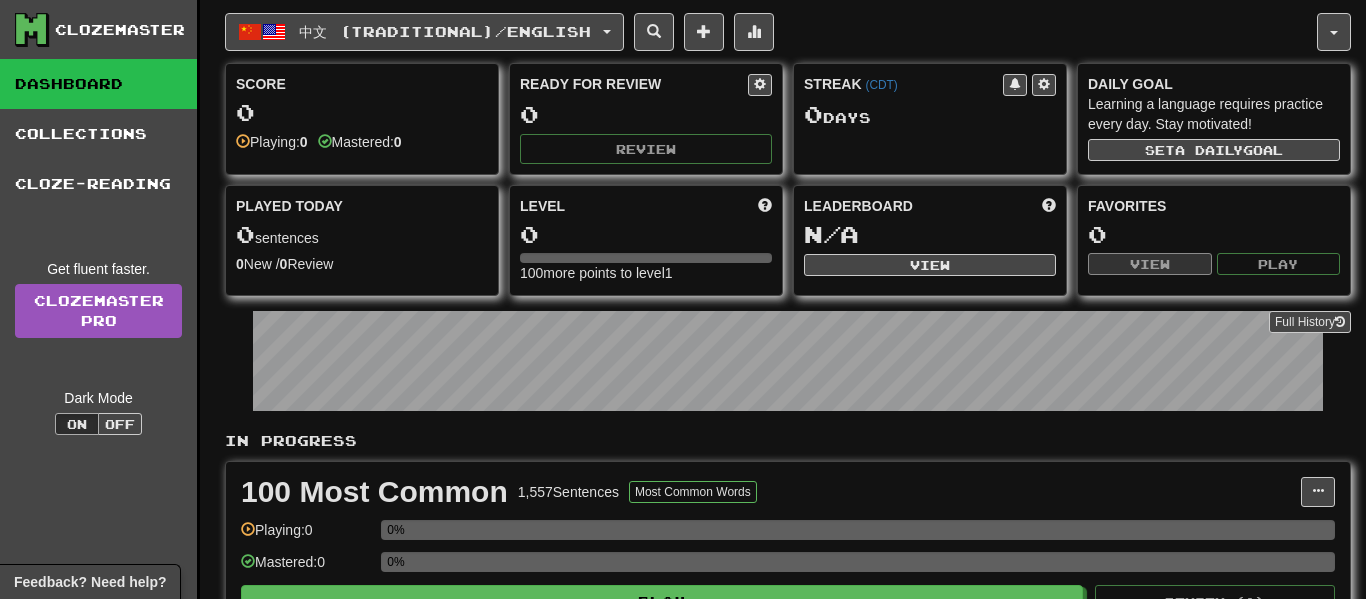 scroll, scrollTop: 0, scrollLeft: 0, axis: both 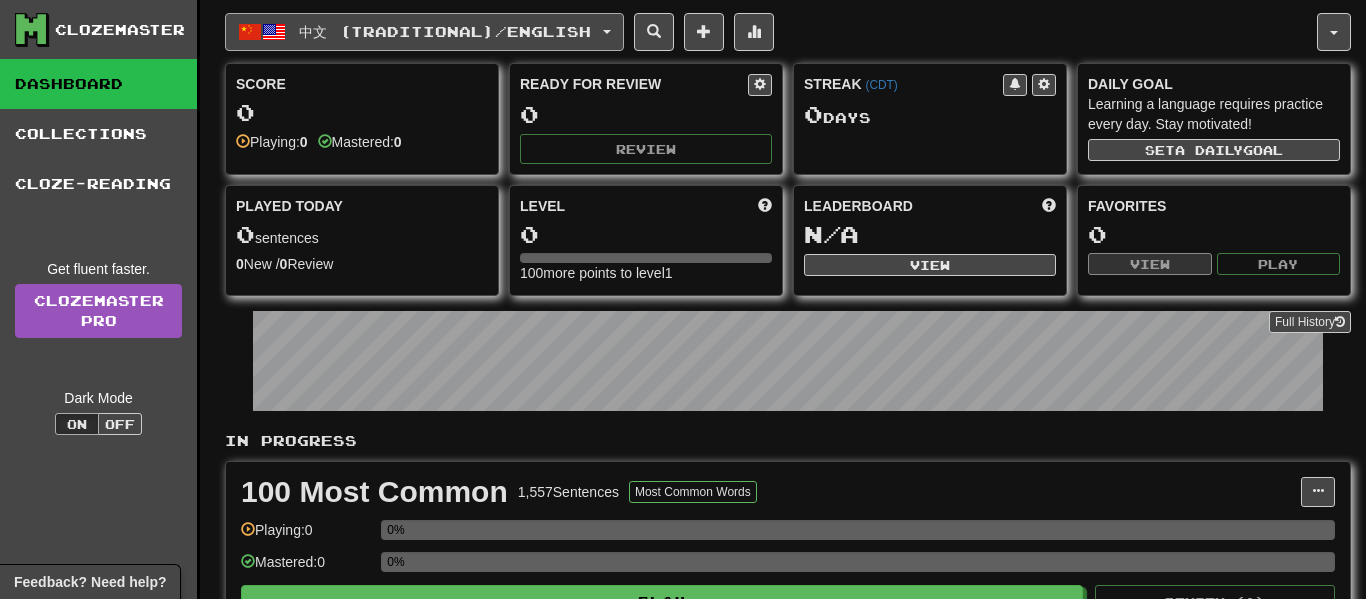 click on "中文 (Traditional)  /  English" at bounding box center (424, 32) 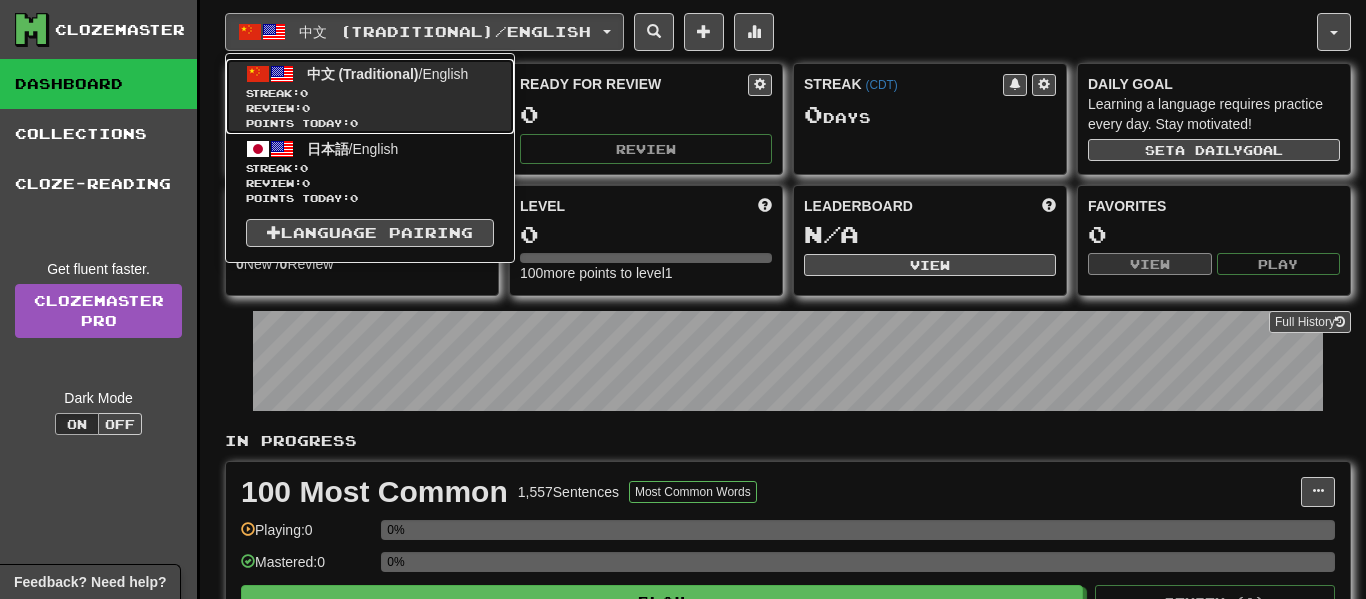 click on "中文 (Traditional)  /  English" at bounding box center (388, 74) 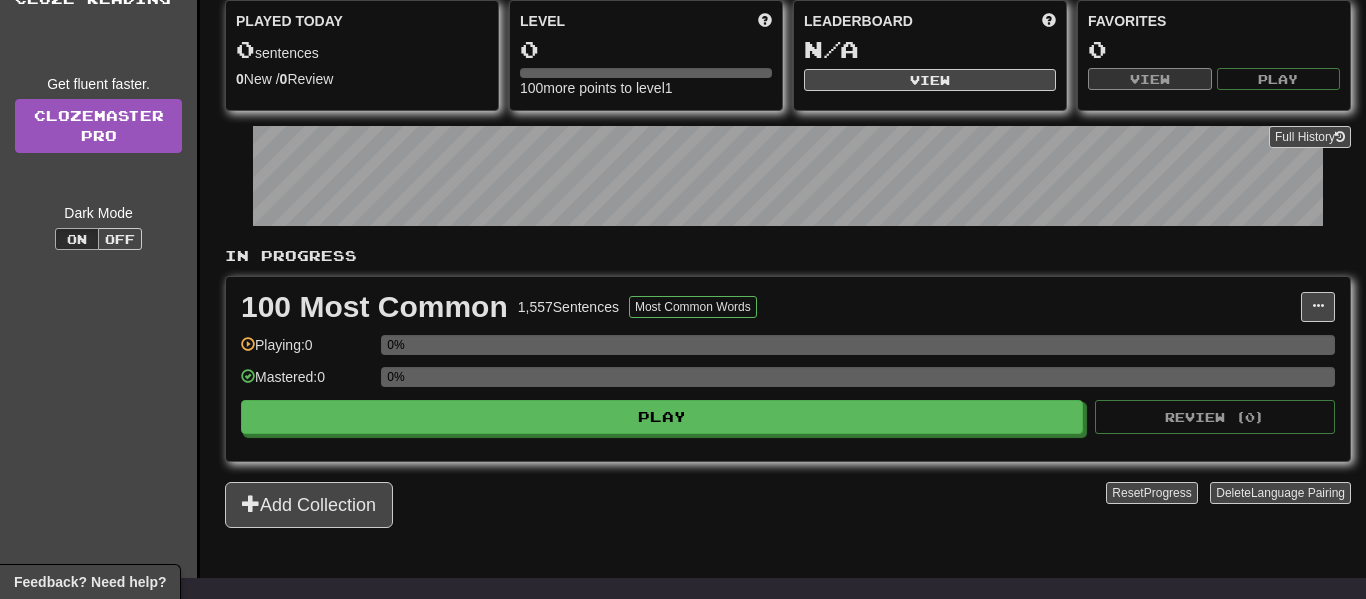 scroll, scrollTop: 204, scrollLeft: 0, axis: vertical 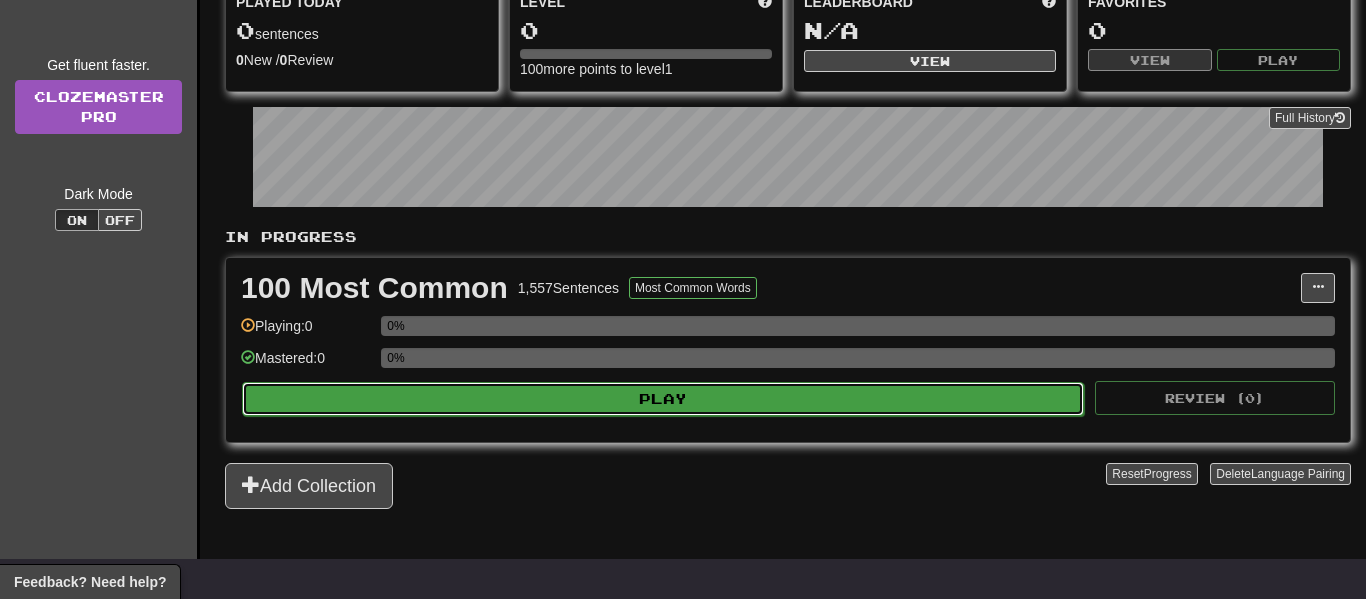 click on "Play" at bounding box center (663, 399) 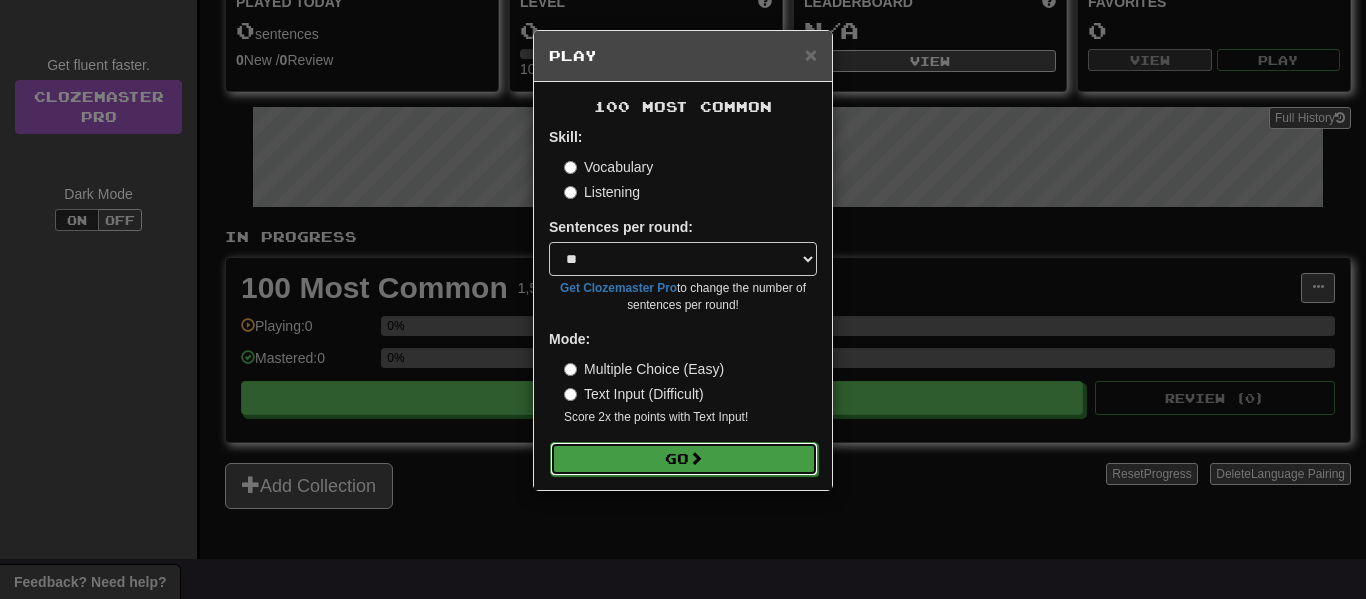 click on "Go" at bounding box center [684, 459] 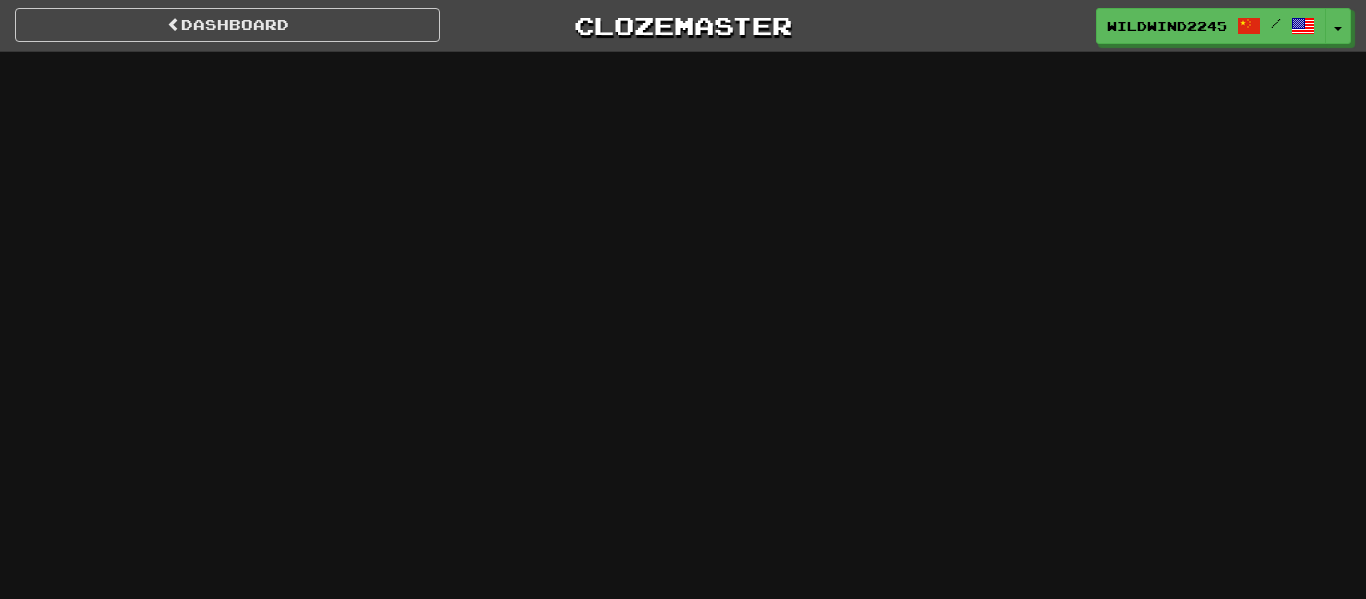 scroll, scrollTop: 0, scrollLeft: 0, axis: both 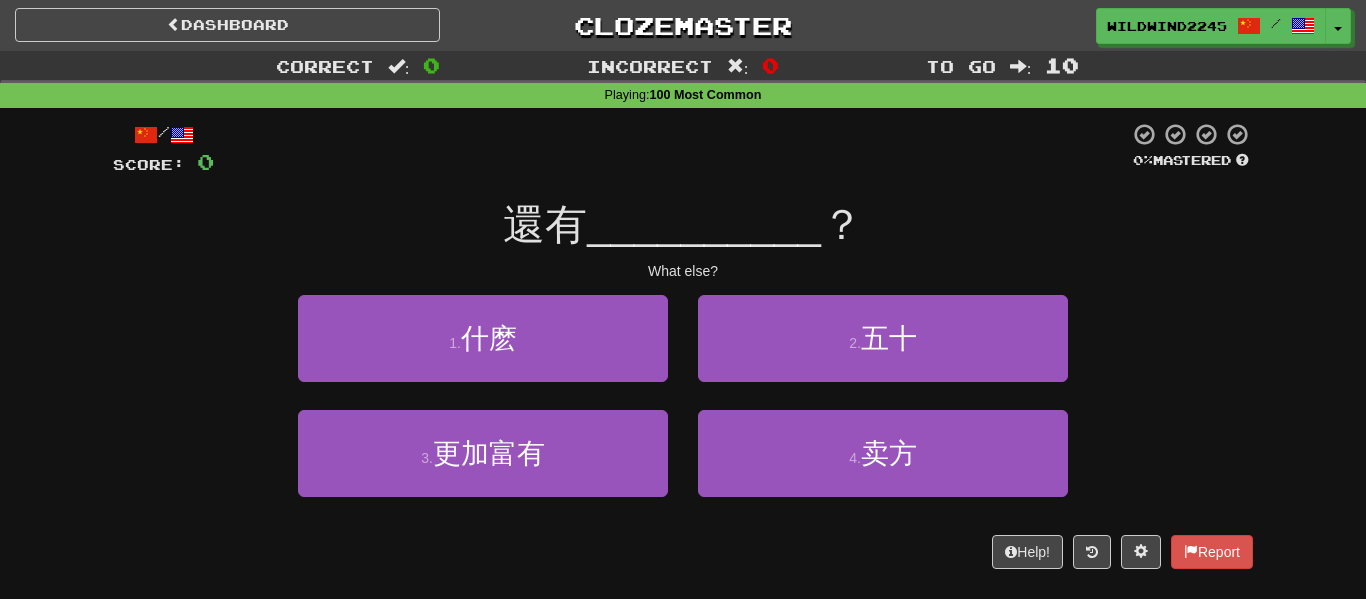 click on "What else?" at bounding box center (683, 271) 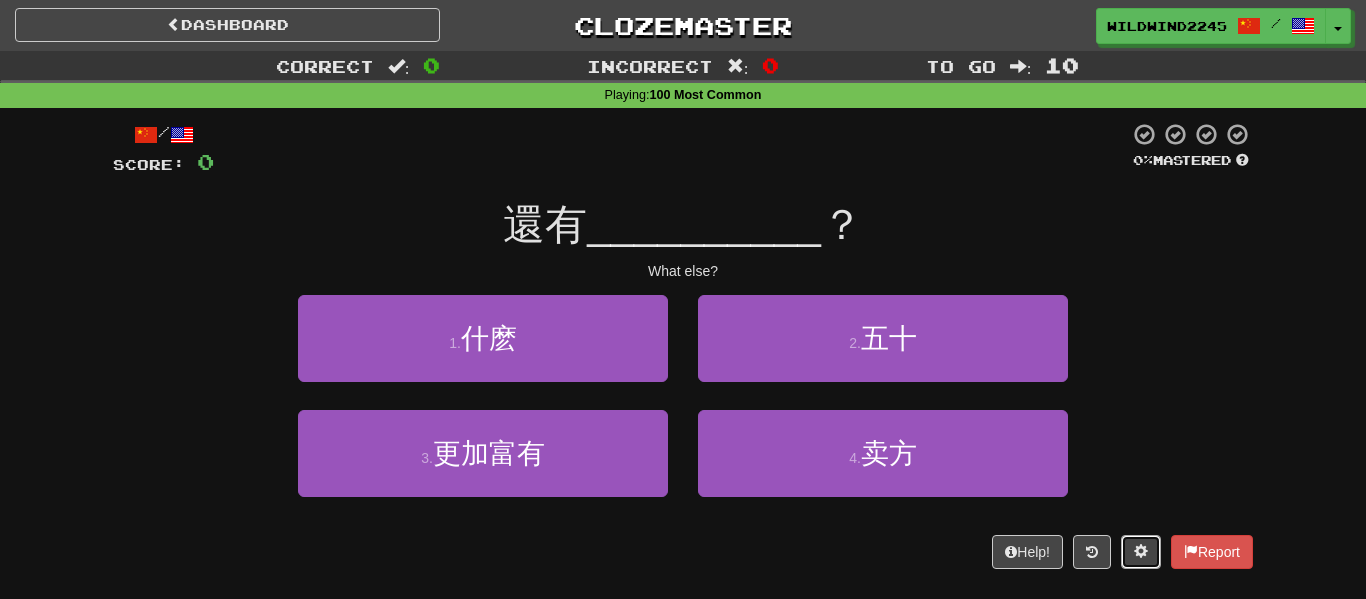 click at bounding box center [1141, 552] 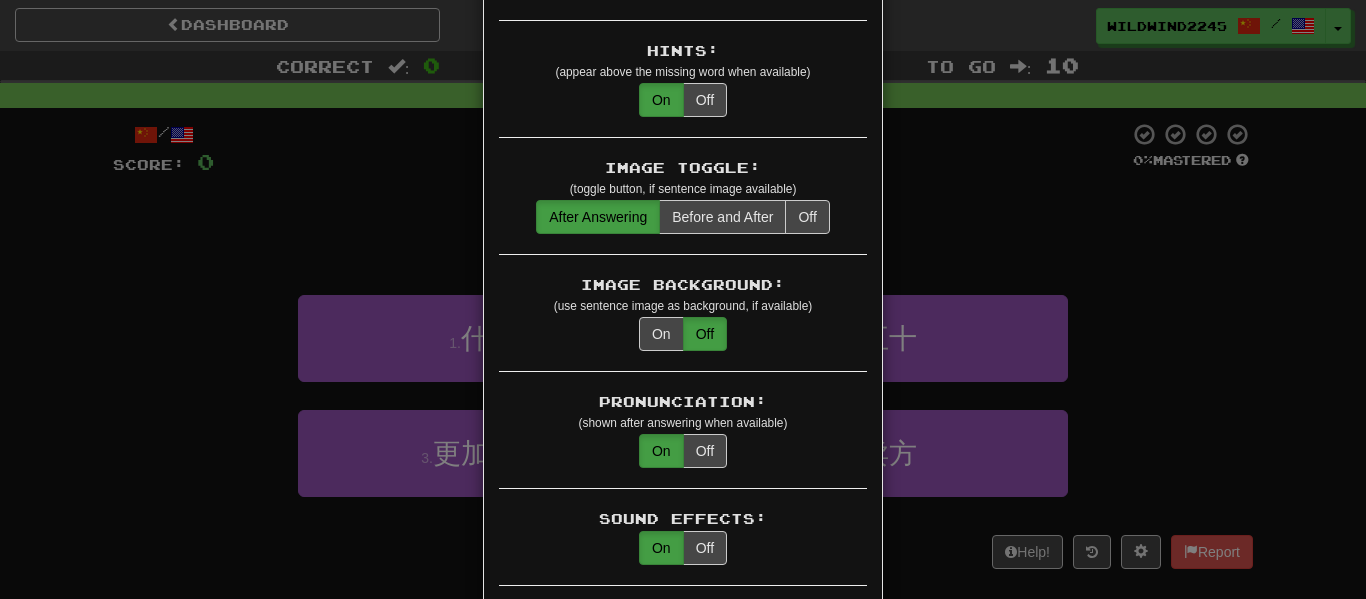 scroll, scrollTop: 291, scrollLeft: 0, axis: vertical 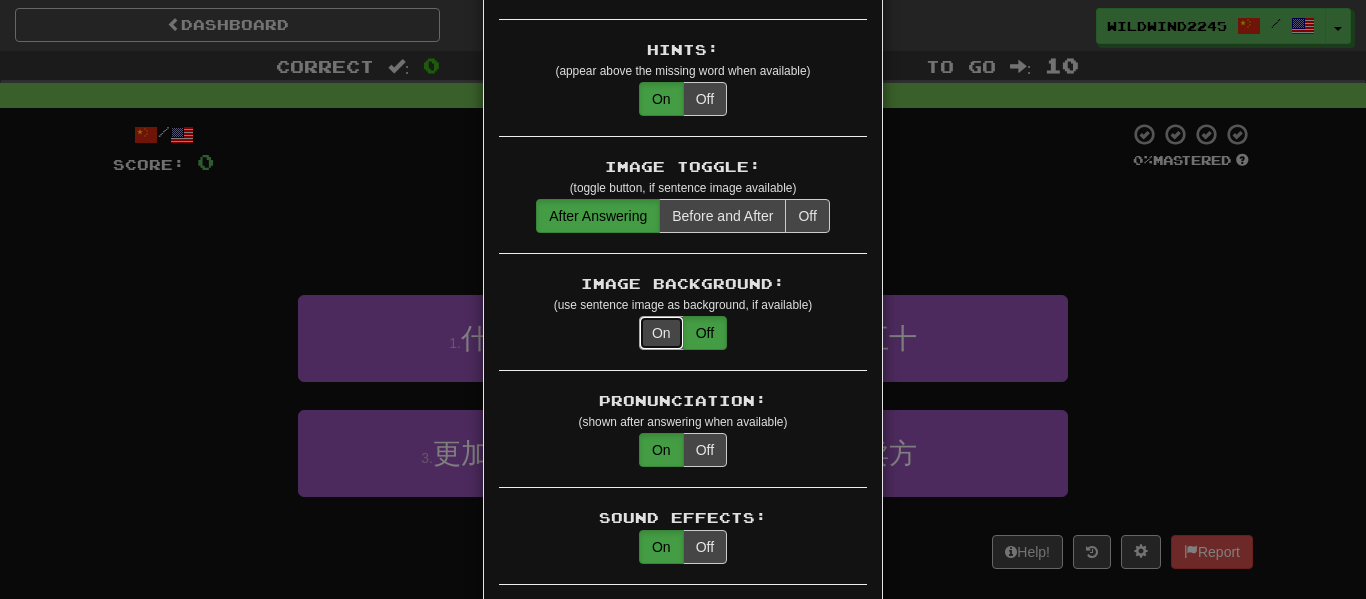 click on "On" at bounding box center [661, 333] 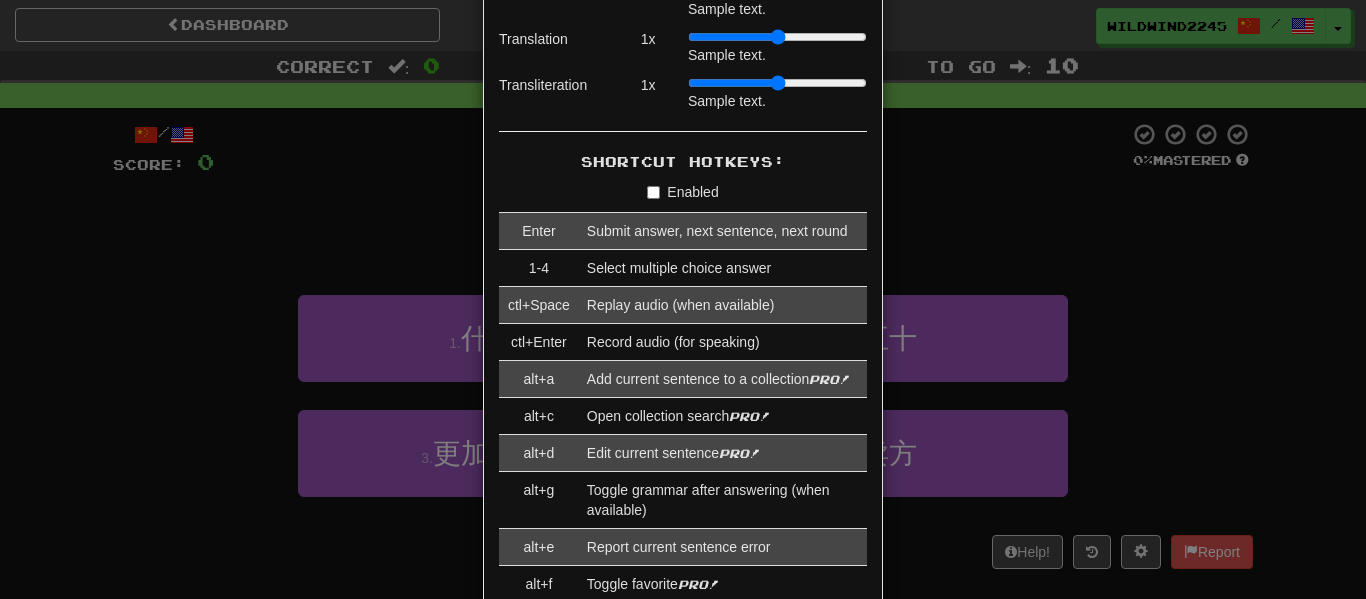 scroll, scrollTop: 2273, scrollLeft: 0, axis: vertical 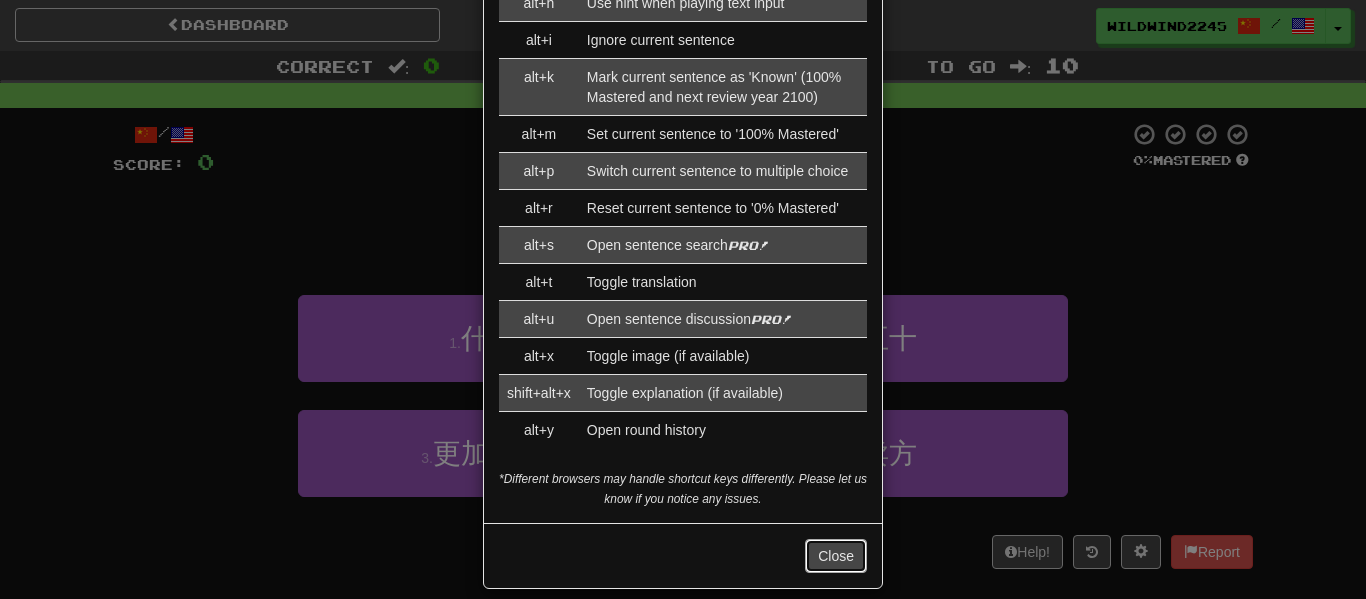 click on "Close" at bounding box center [836, 556] 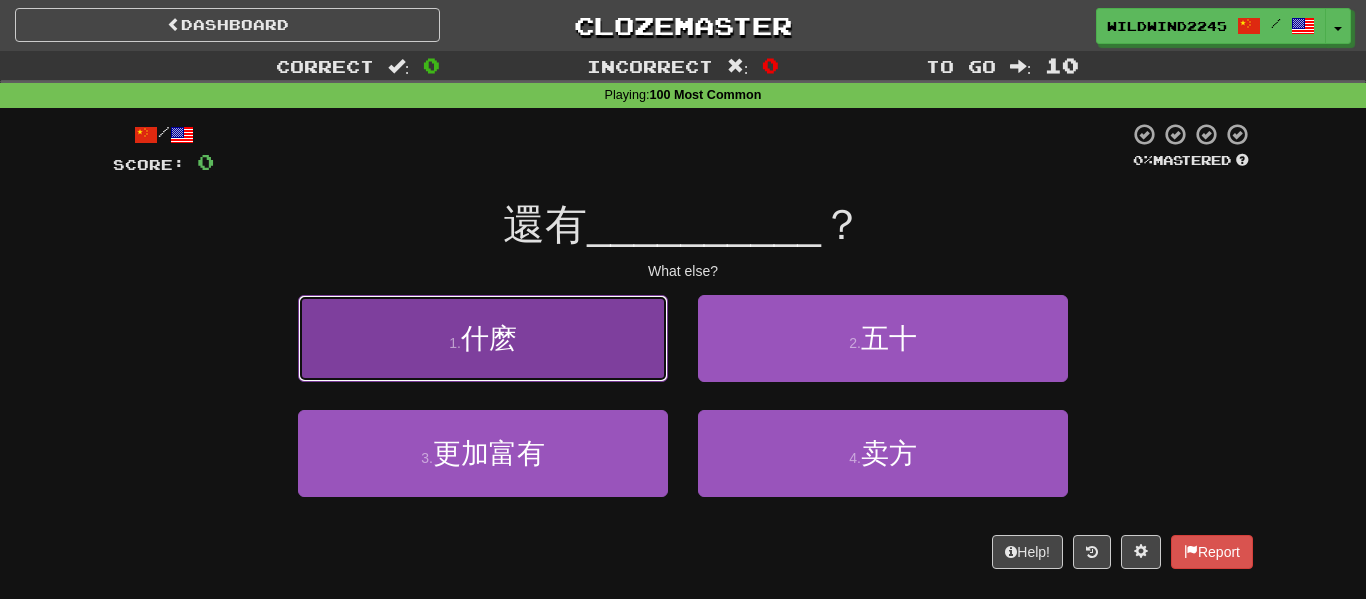 click on "1 .  什麽" at bounding box center (483, 338) 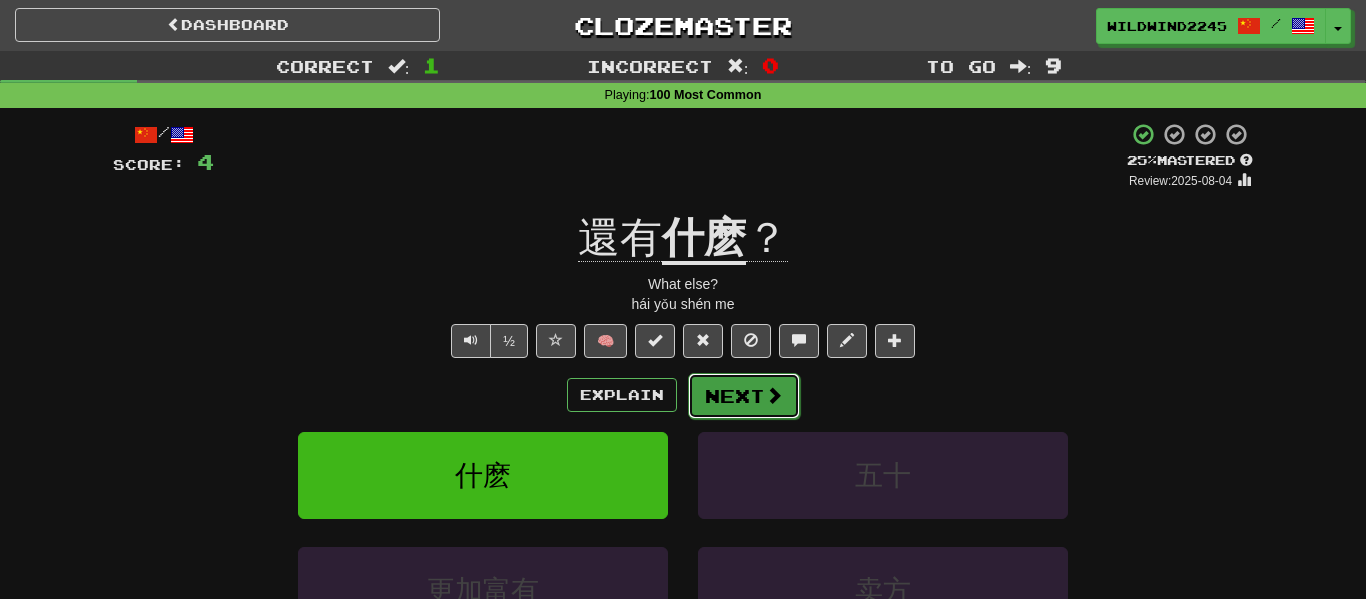 click on "Next" at bounding box center (744, 396) 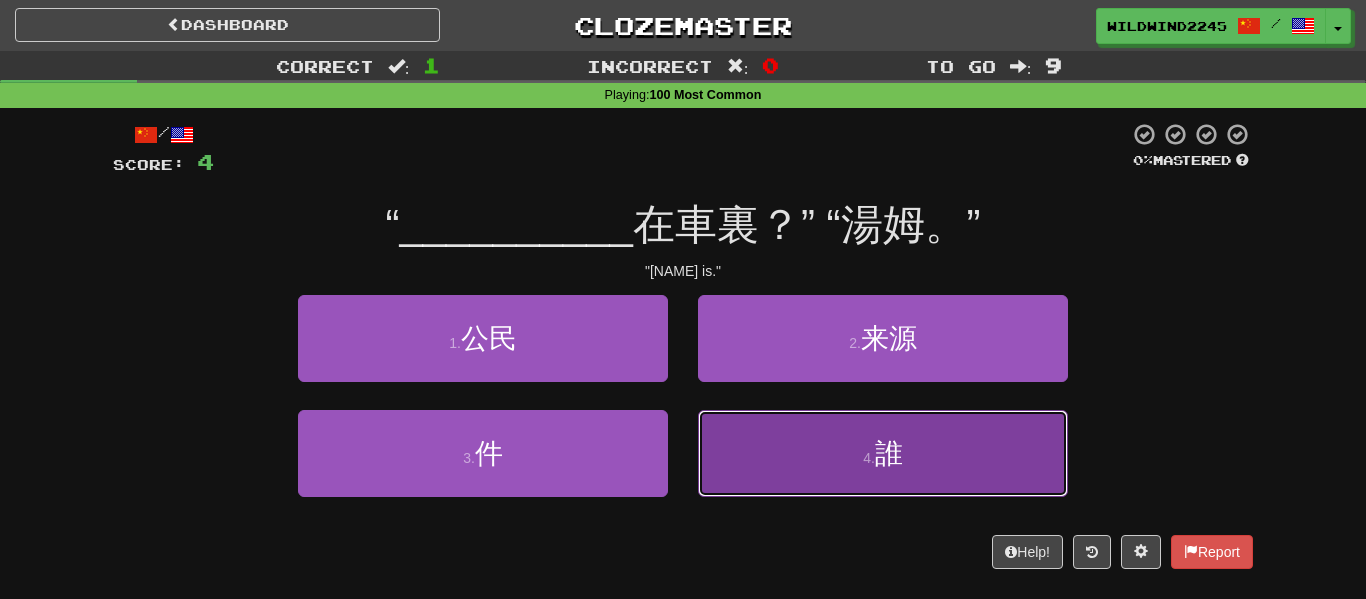 click on "4 .  誰" at bounding box center (883, 453) 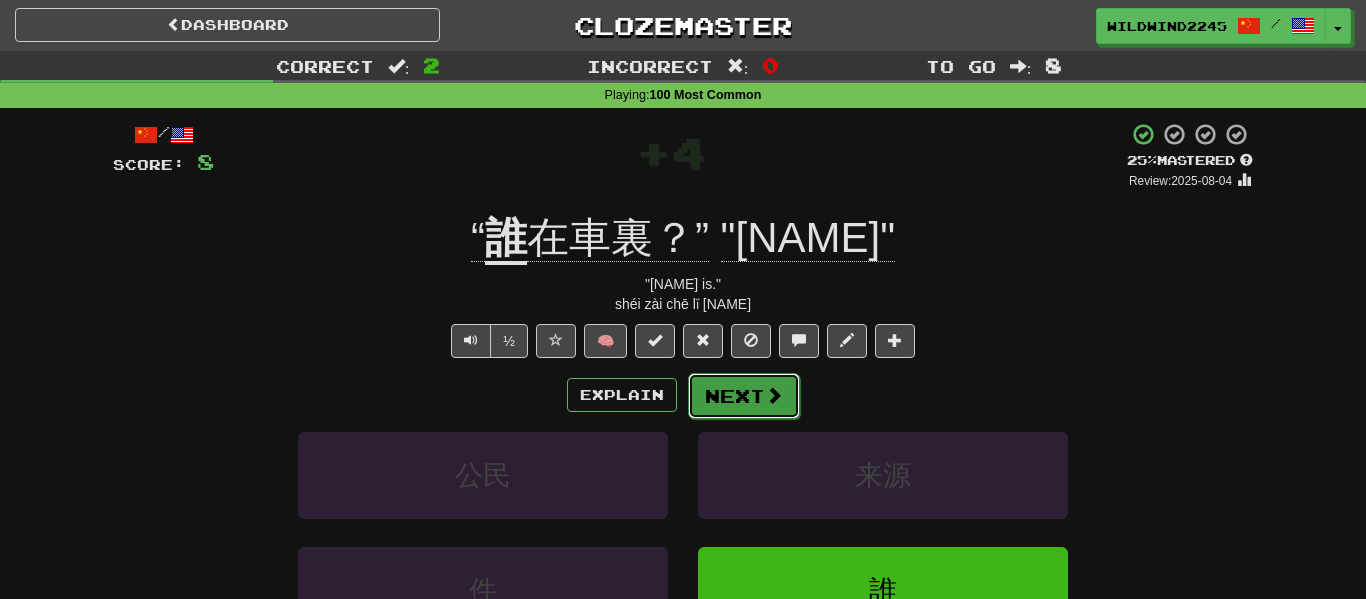 click on "Next" at bounding box center [744, 396] 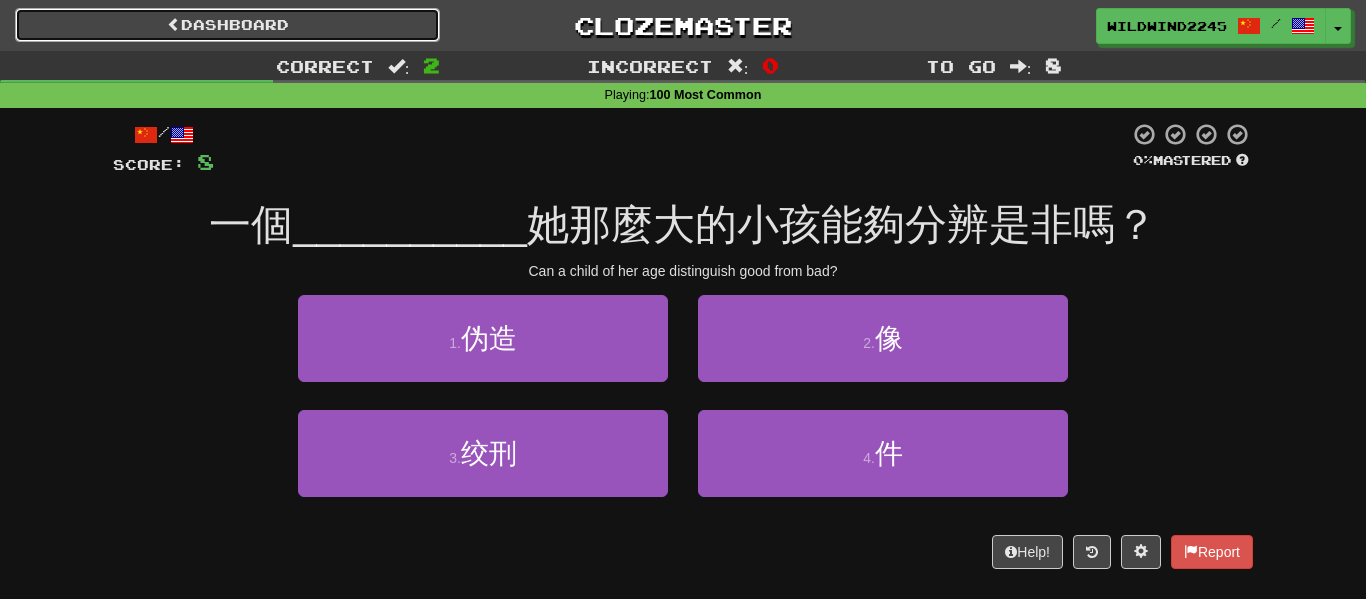 click on "Dashboard" at bounding box center [227, 25] 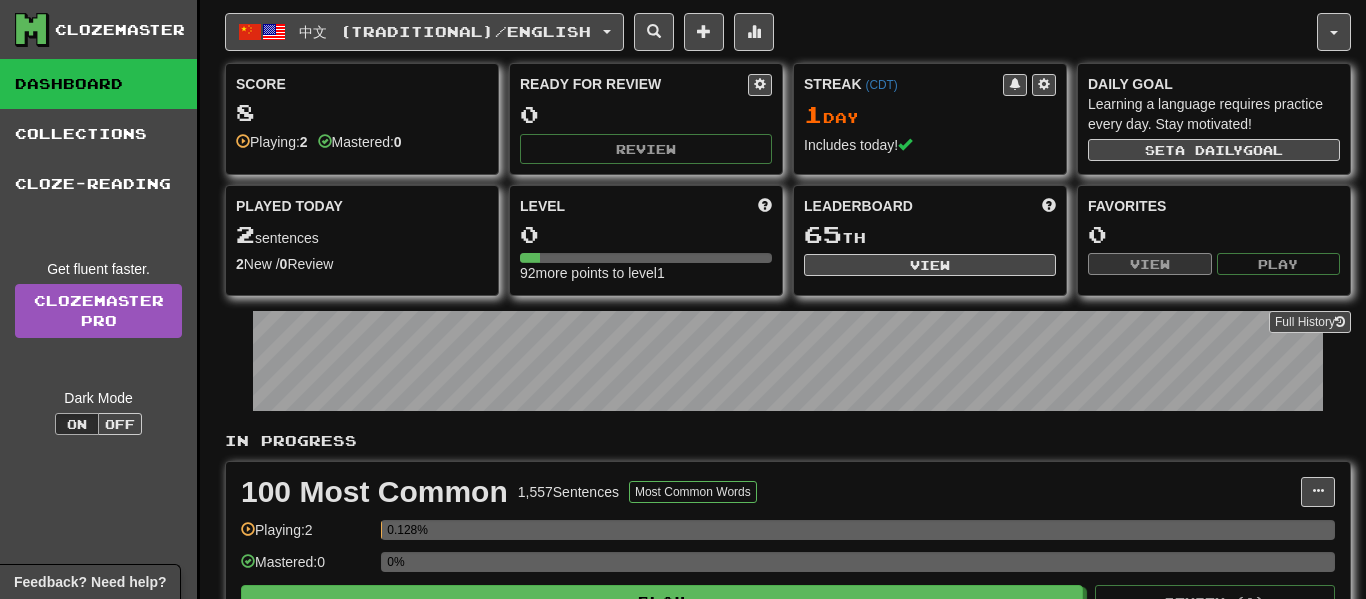 scroll, scrollTop: 0, scrollLeft: 0, axis: both 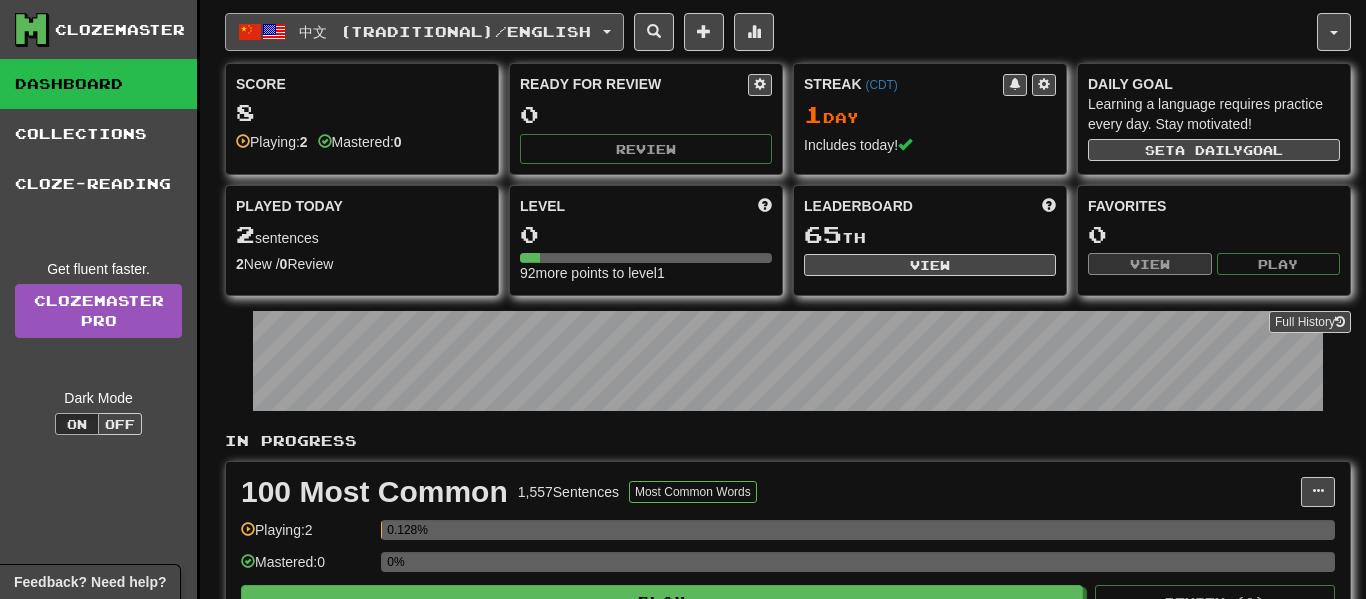 click at bounding box center [607, 32] 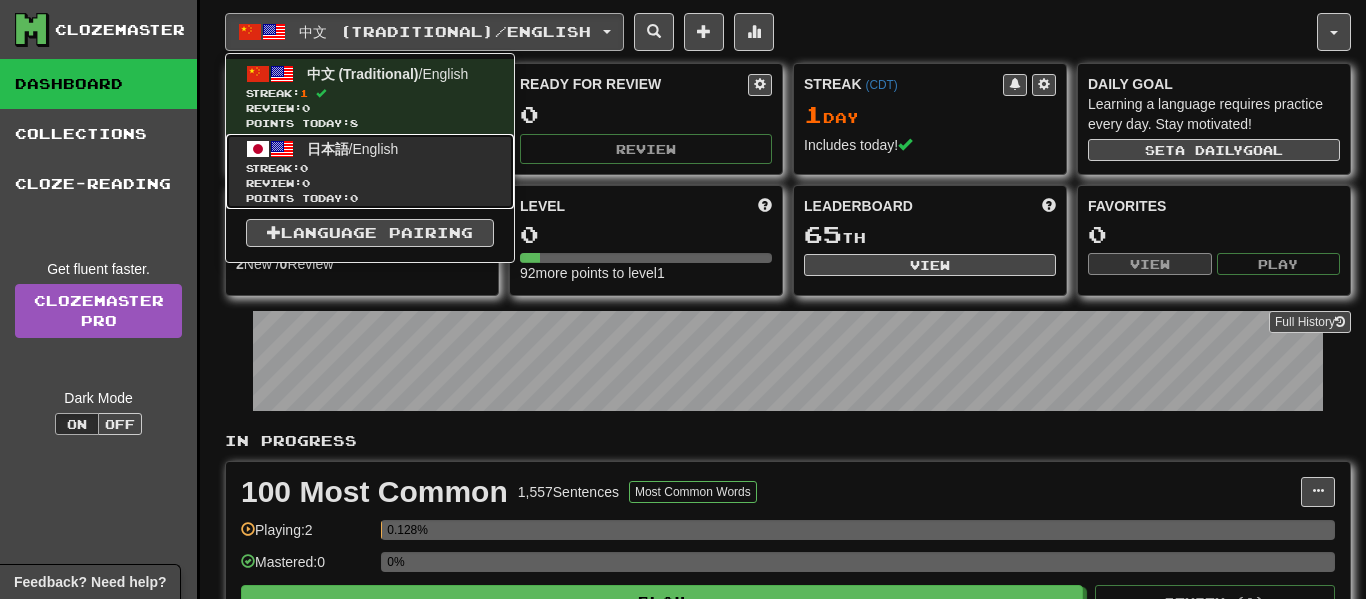 click on "Review:  0" at bounding box center [370, 183] 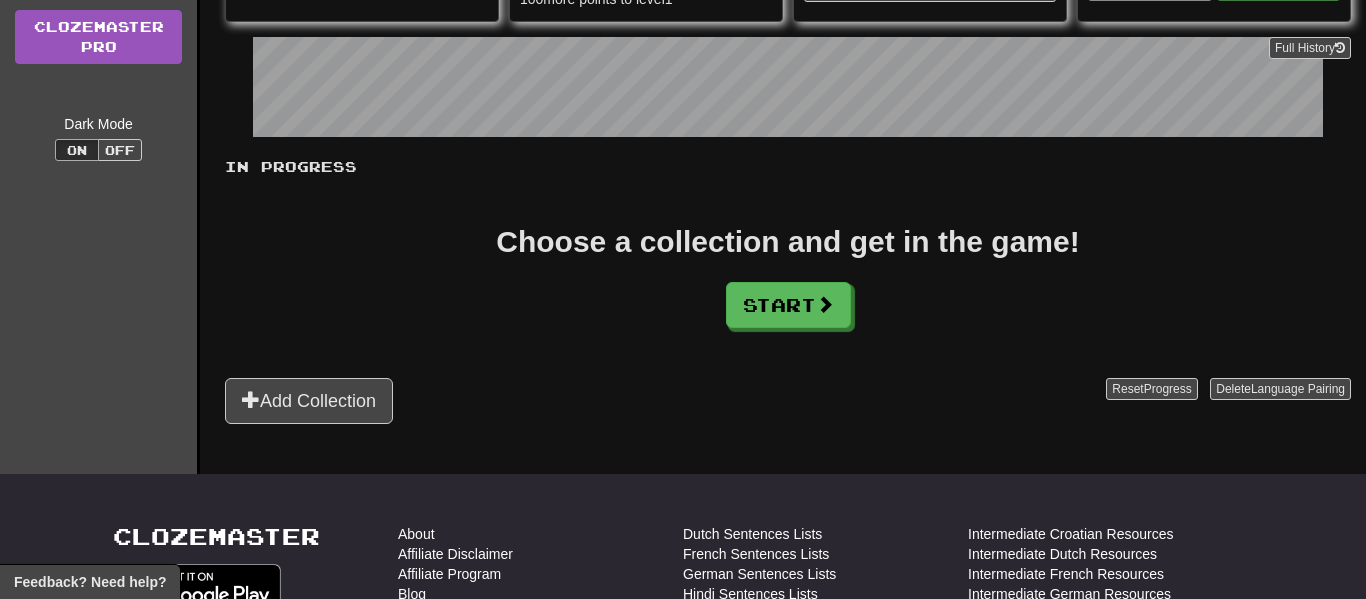scroll, scrollTop: 0, scrollLeft: 0, axis: both 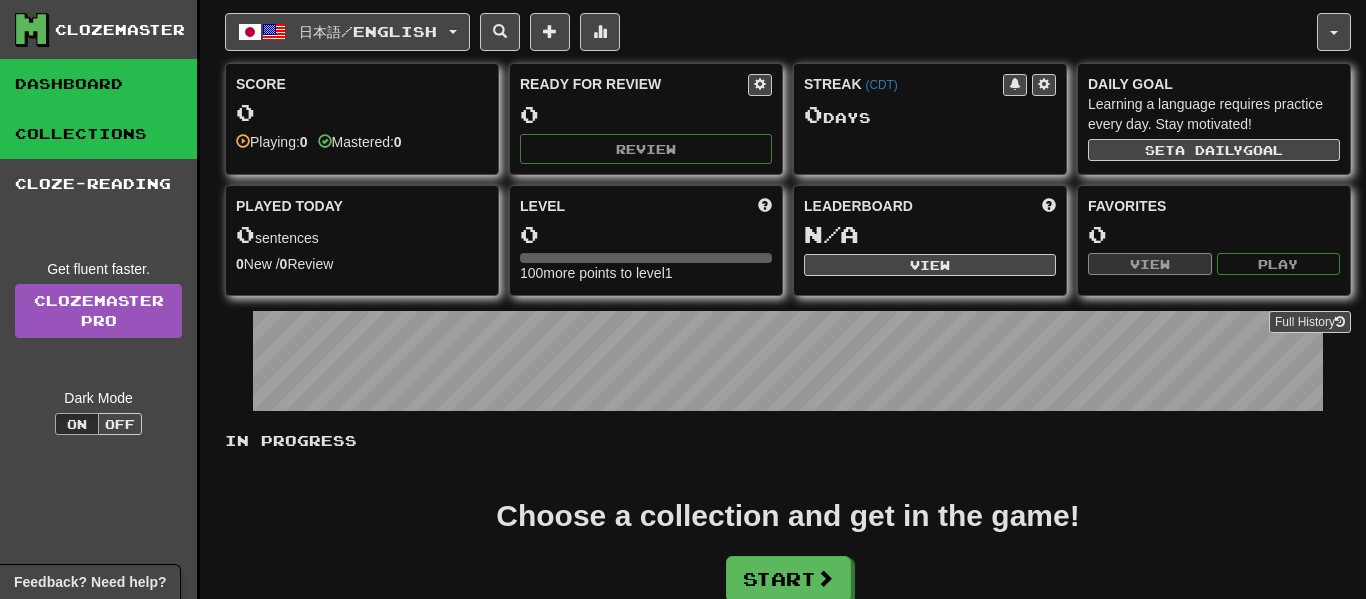 click on "Collections" at bounding box center [98, 134] 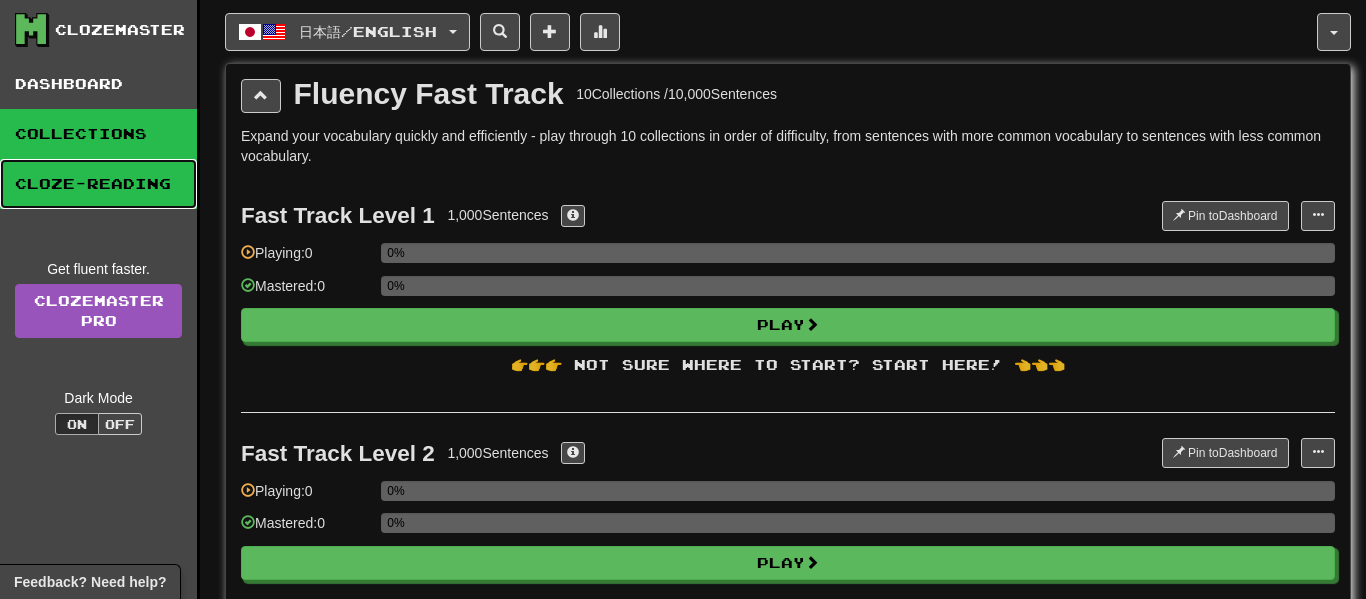 click on "Cloze-Reading" at bounding box center [98, 184] 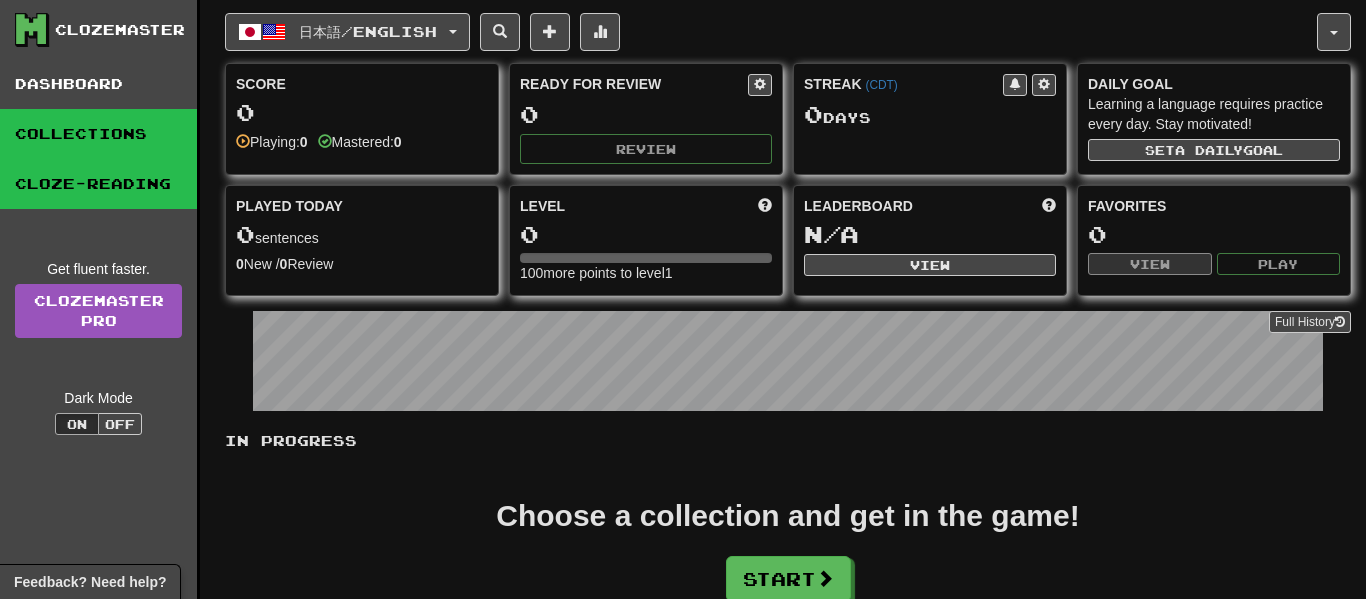 click on "Collections" at bounding box center [98, 134] 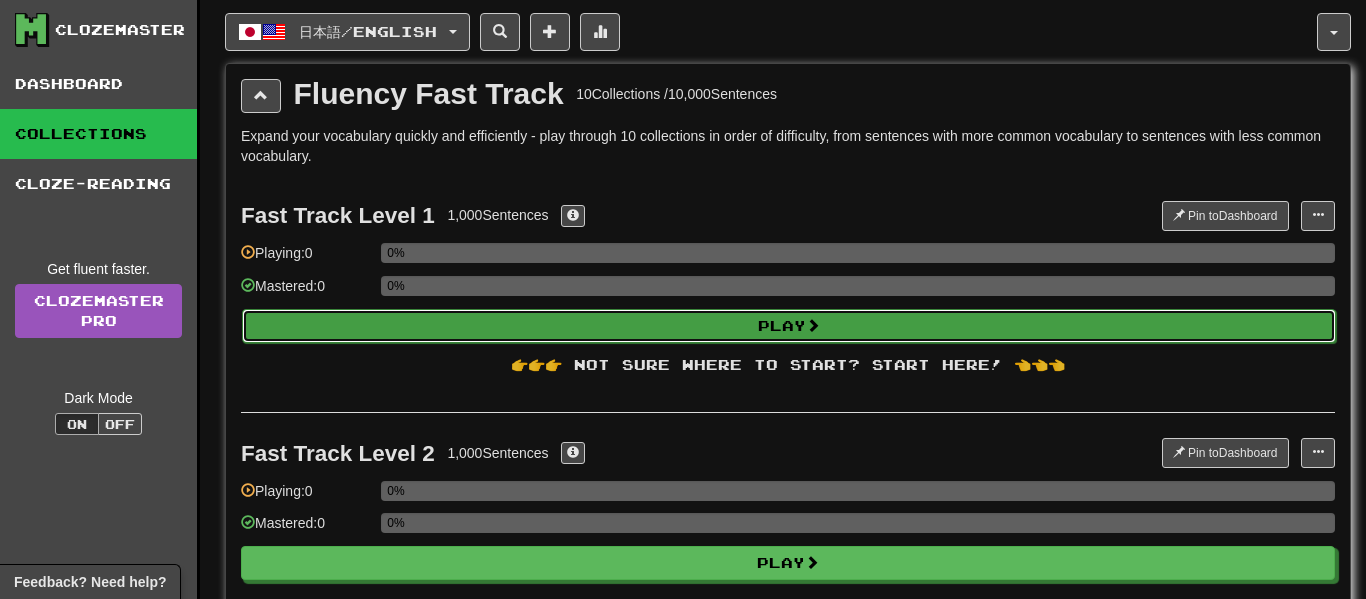 click on "Play" at bounding box center (789, 326) 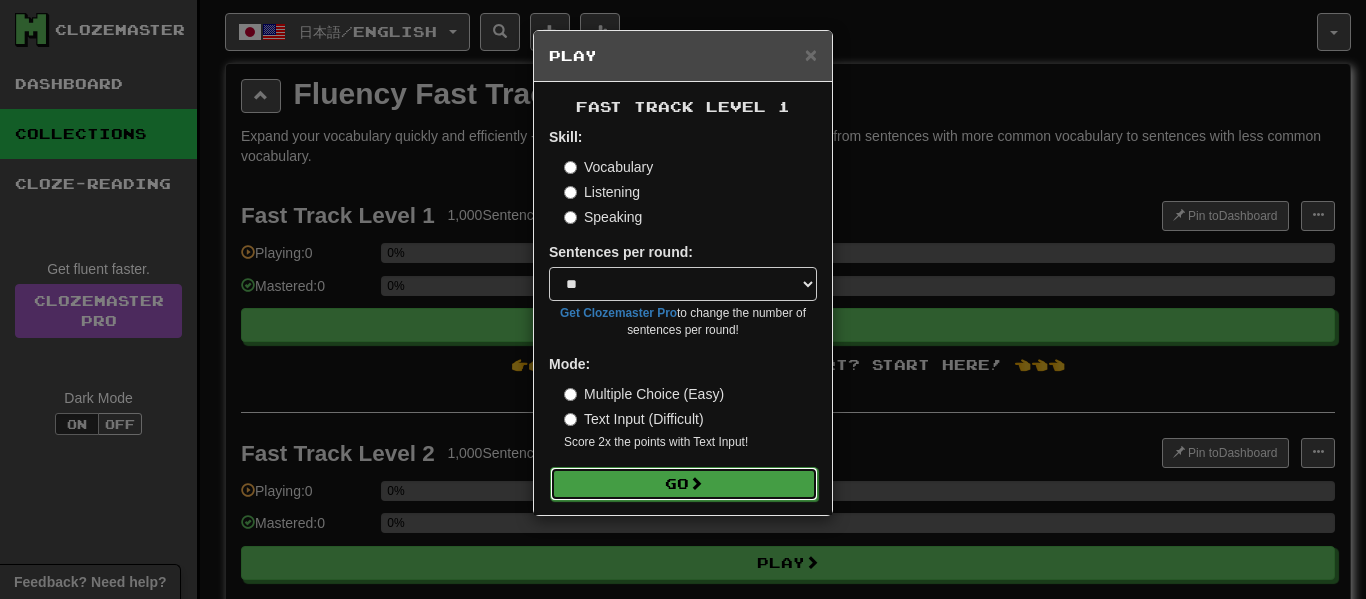 click on "Go" at bounding box center [684, 484] 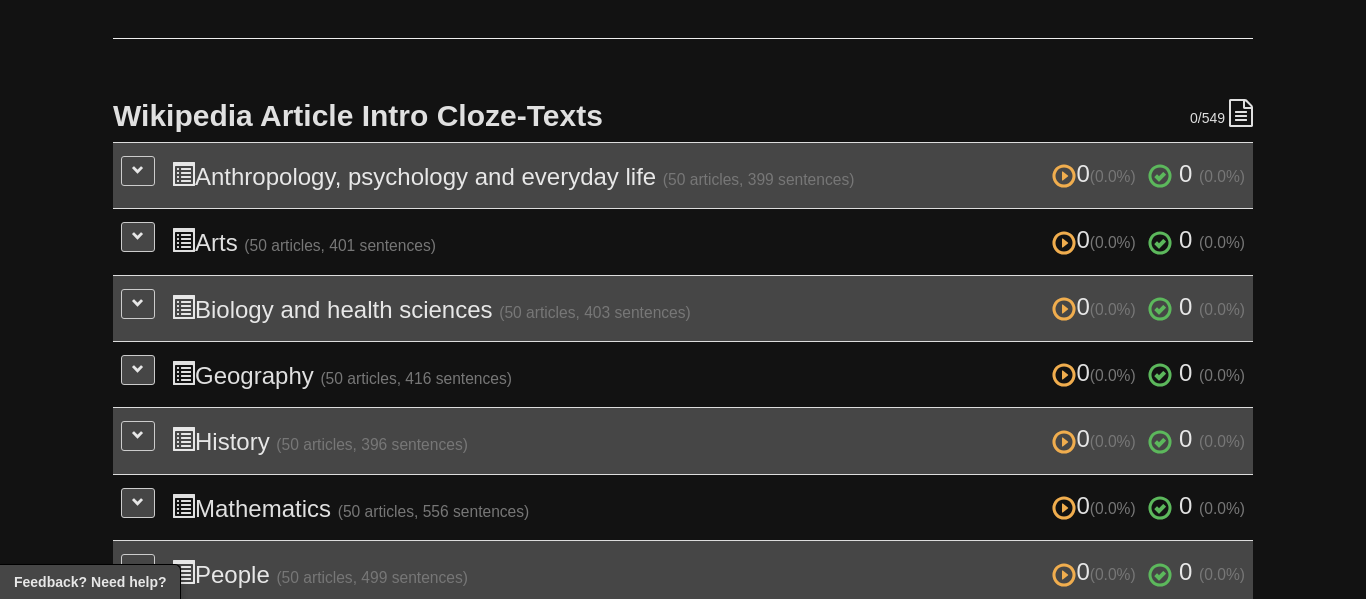 scroll, scrollTop: 386, scrollLeft: 0, axis: vertical 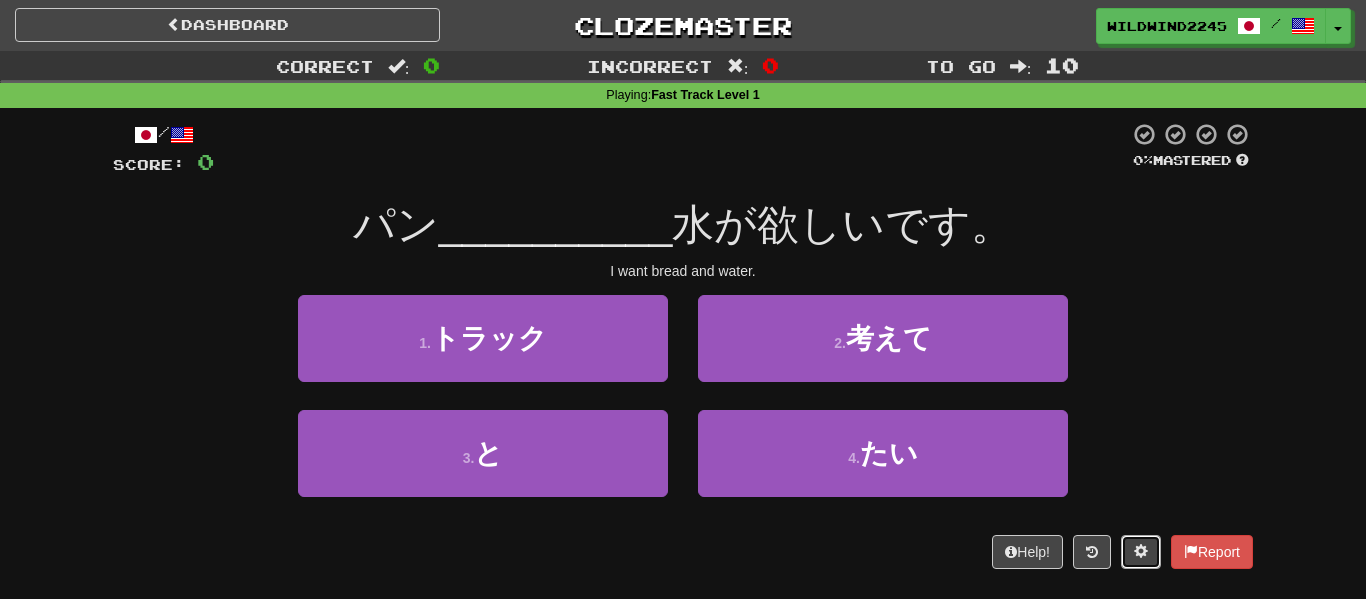 click at bounding box center (1141, 552) 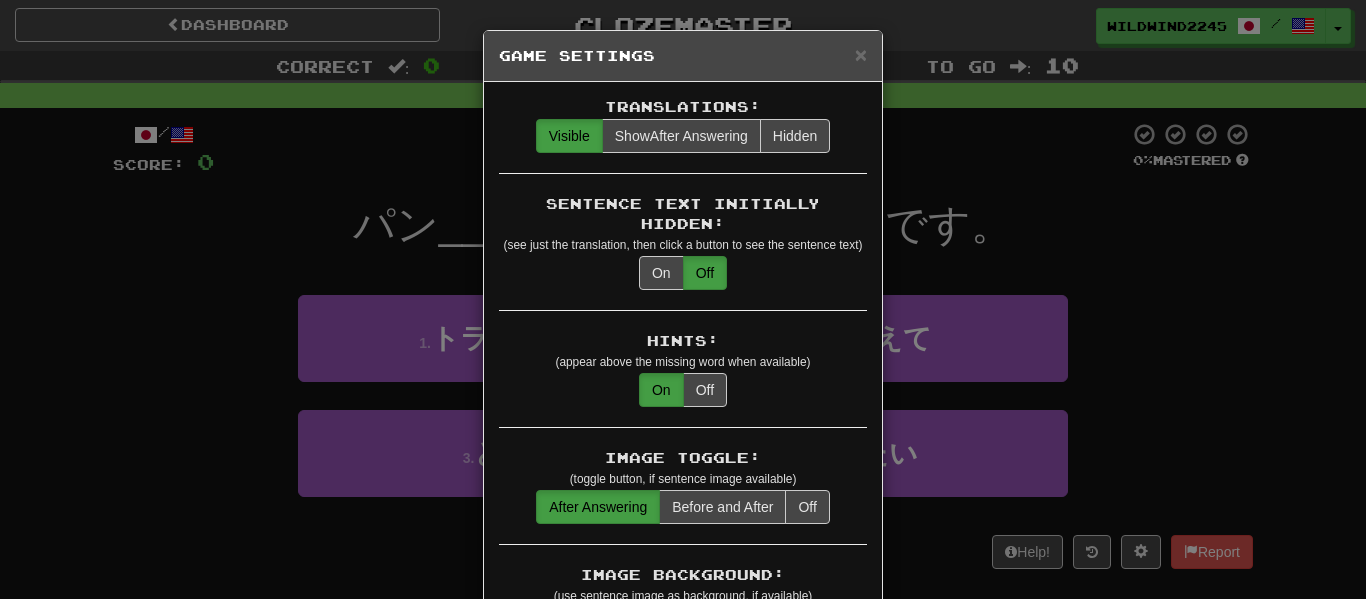 click on "× Game Settings Translations: Visible Show  After Answering Hidden Sentence Text Initially Hidden: (see just the translation, then click a button to see the sentence text) On Off Hints: (appear above the missing word when available) On Off Image Toggle: (toggle button, if sentence image available) After Answering Before and After Off Image Background: (use sentence image as background, if available) On Off Pronunciation: (shown after answering when available) On Off Sound Effects: On Off Text-to-Speech Auto-Play: On Off Loop: (sentence audio will play on repeat for chorusing) On Off Use Clozemaster Voice: On Off Speed: 0.5x 0.75x 1x 1.25x 1.5x 2x Dark Mode: On Off Leveled Up Notifications: On Off Manual Master/Reset Confirmation: On Off Font Sizes: Hint 1 x Sample text. Notes 1 x Sample text. Pronunciation 1 x Sample text. Translation 1 x Sample text. Transliteration 1 x Sample text. Shortcut Hotkeys:  Enabled Enter Submit answer, next sentence, next round 1-4 Select multiple choice answer ctl+Space alt+a" at bounding box center (683, 299) 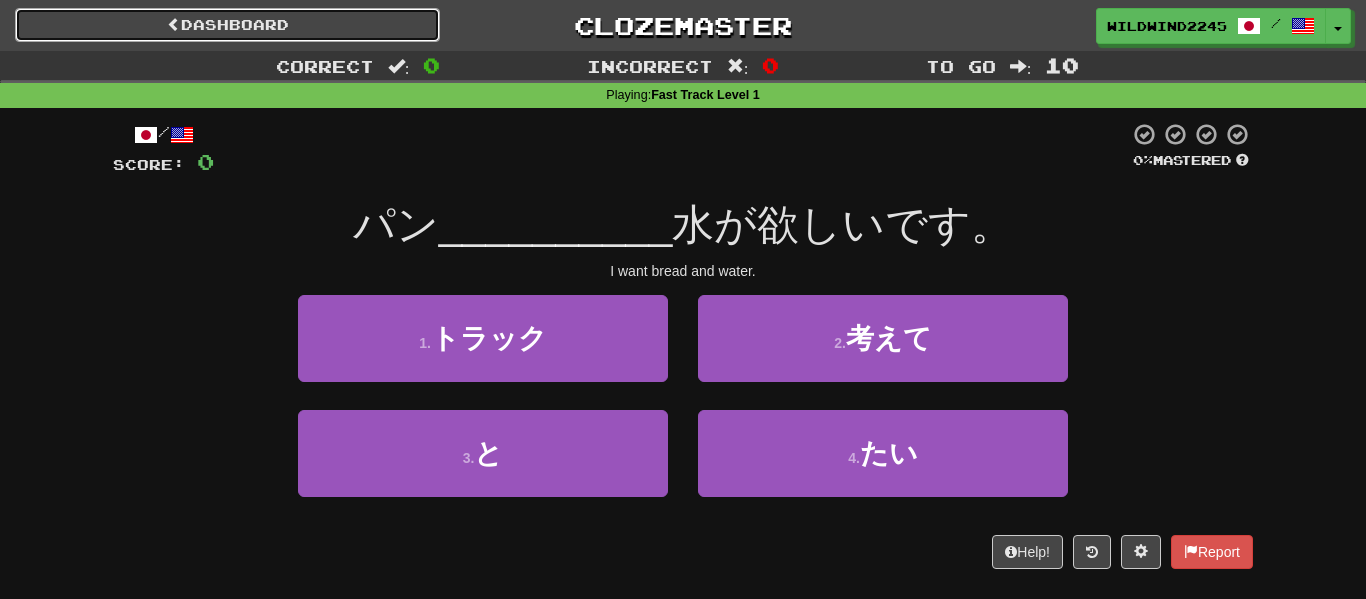 click on "Dashboard" at bounding box center [227, 25] 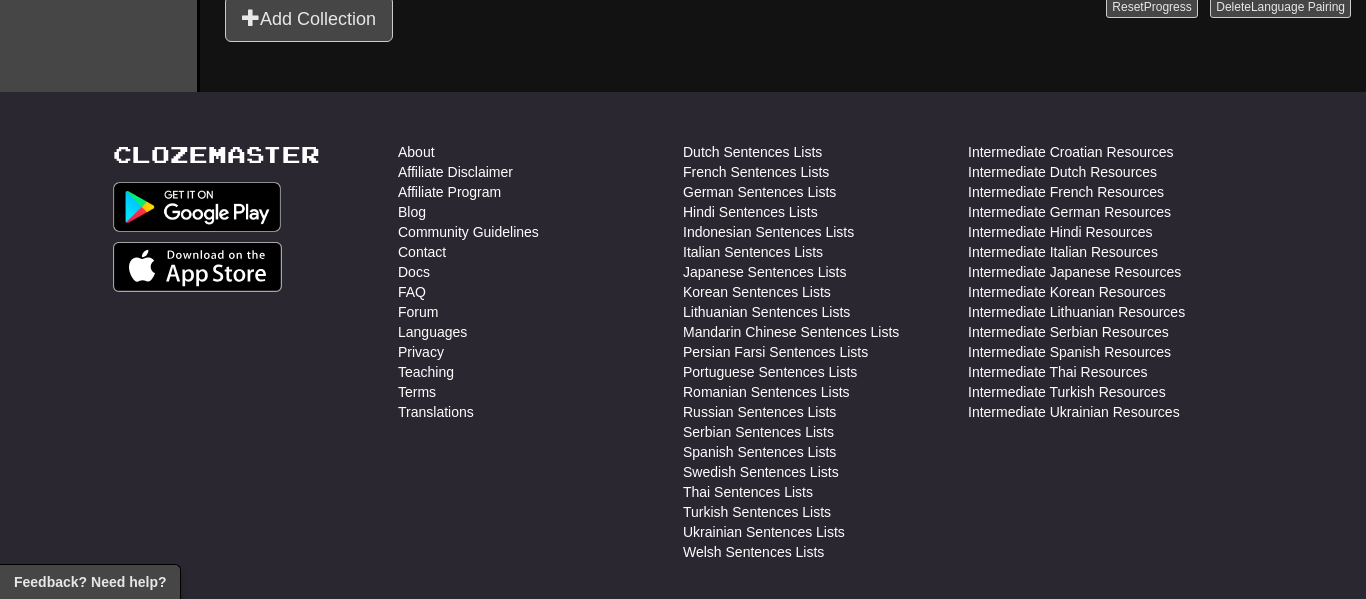 scroll, scrollTop: 0, scrollLeft: 0, axis: both 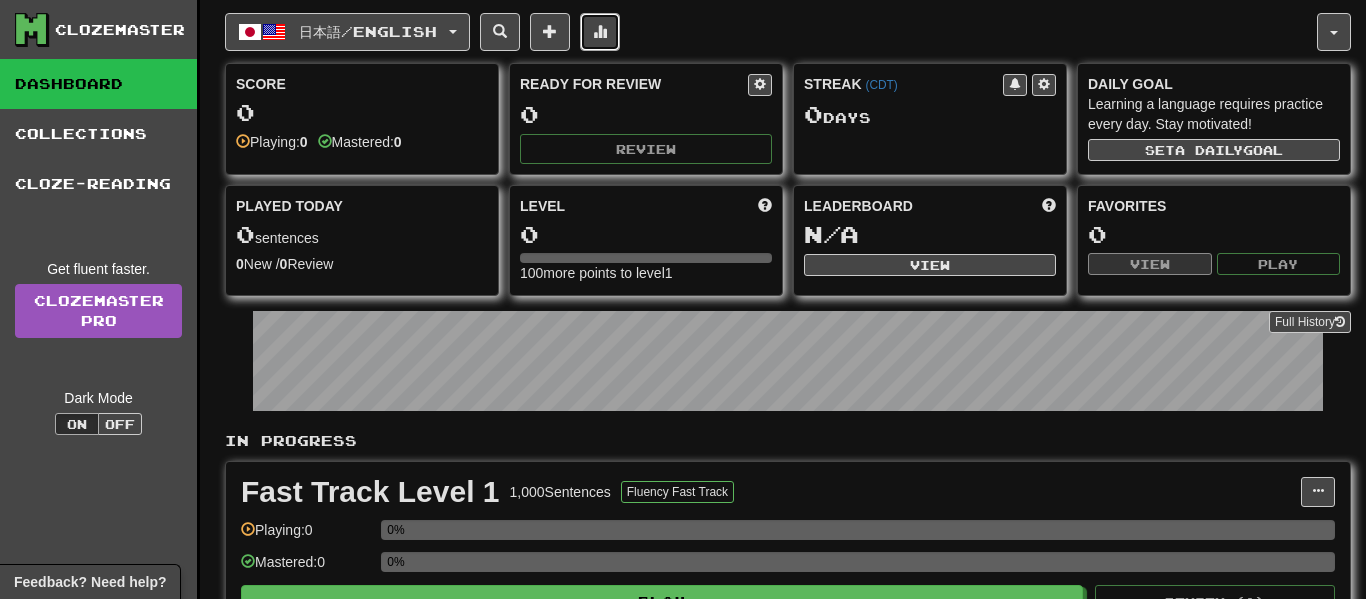 click at bounding box center (600, 32) 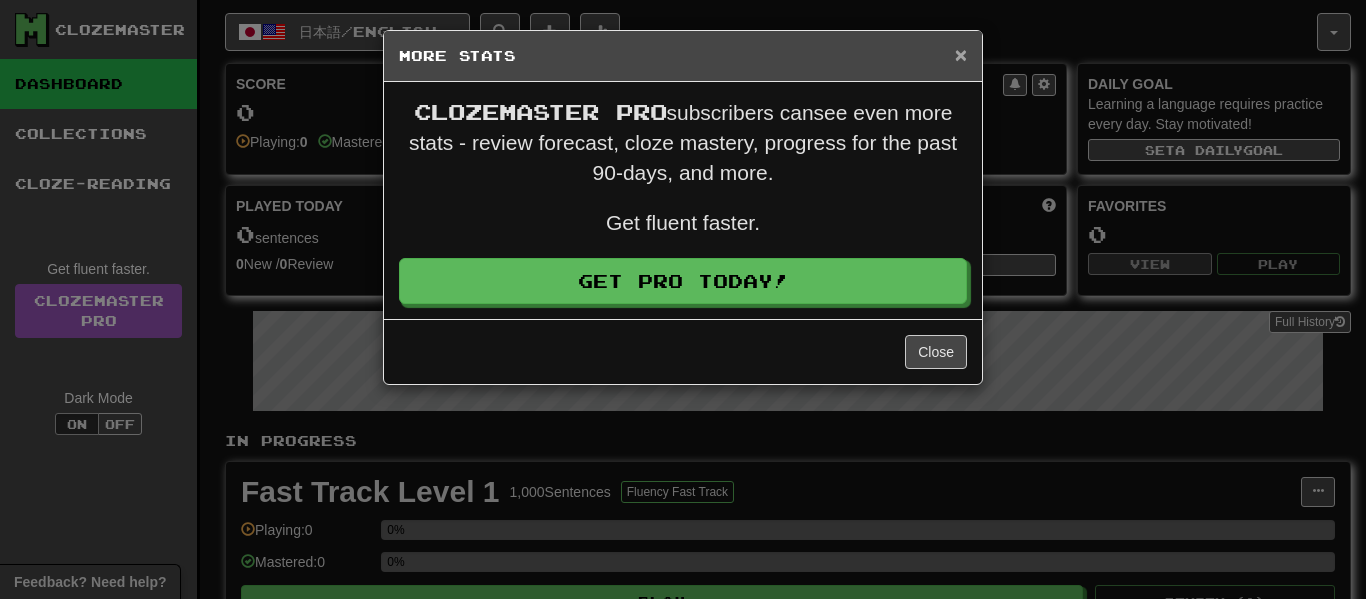 click on "×" at bounding box center (961, 54) 